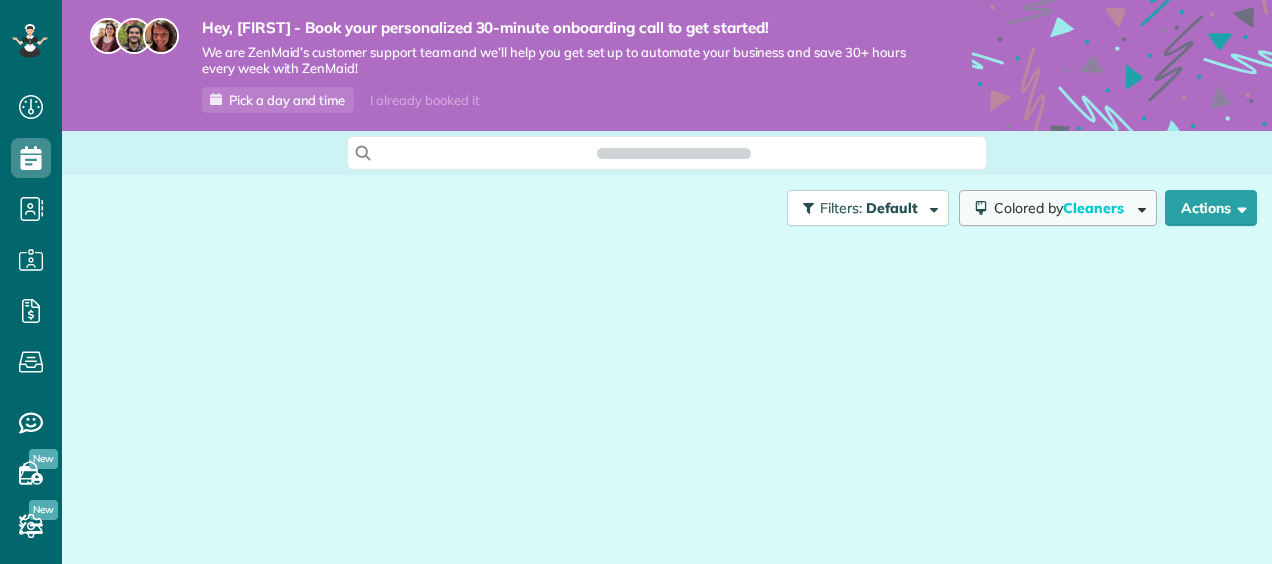 scroll, scrollTop: 0, scrollLeft: 0, axis: both 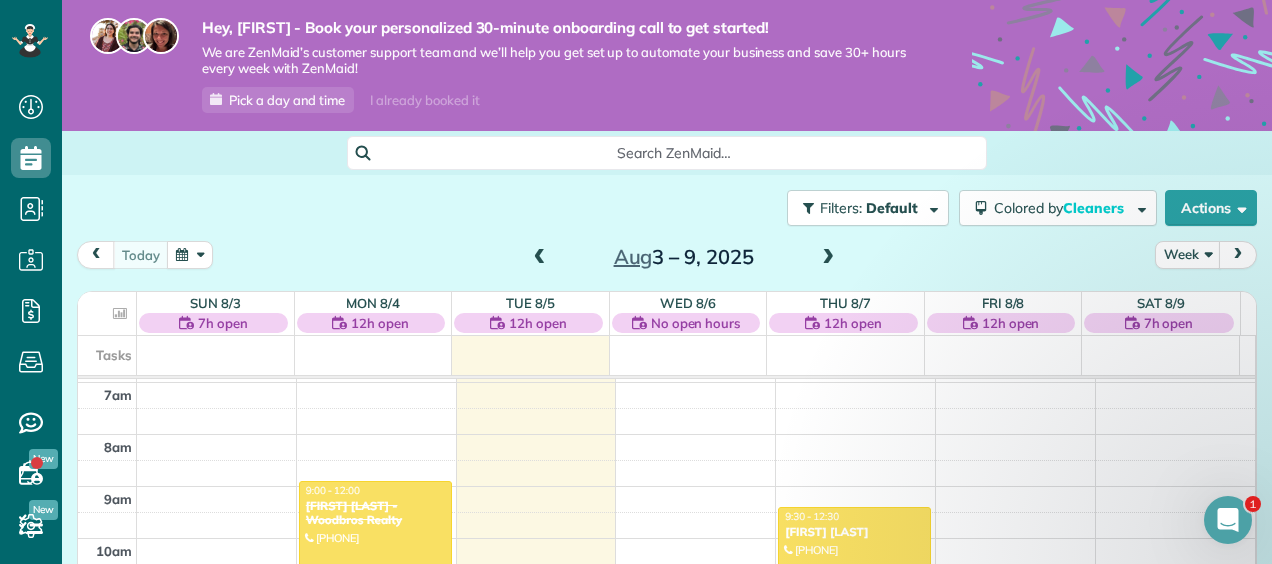 click at bounding box center [828, 258] 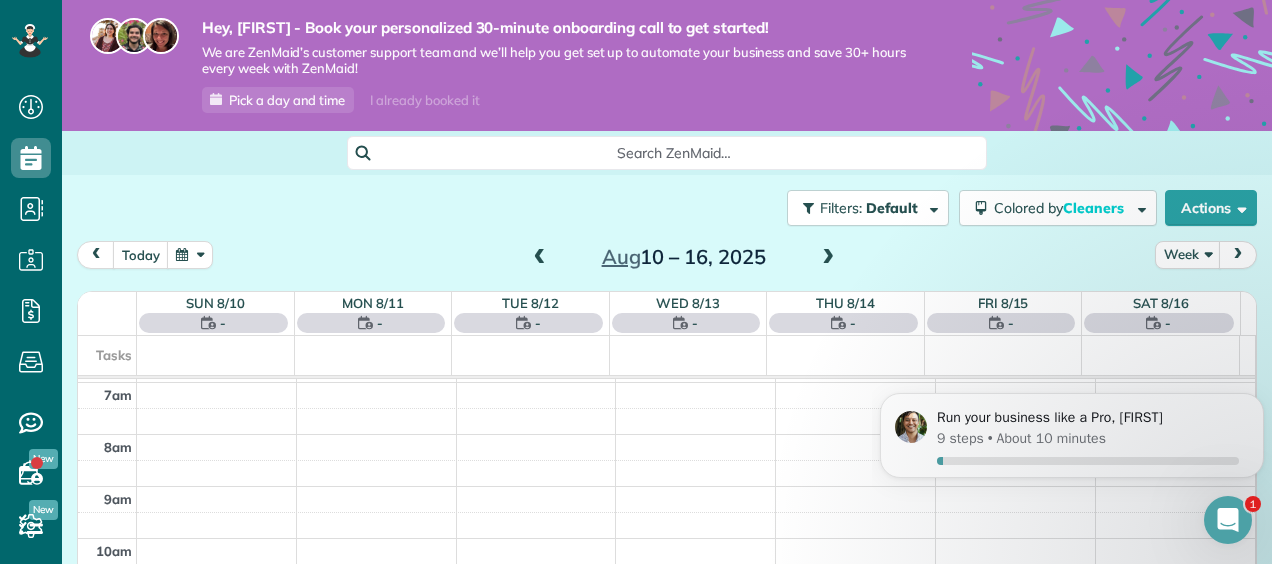 scroll, scrollTop: 0, scrollLeft: 0, axis: both 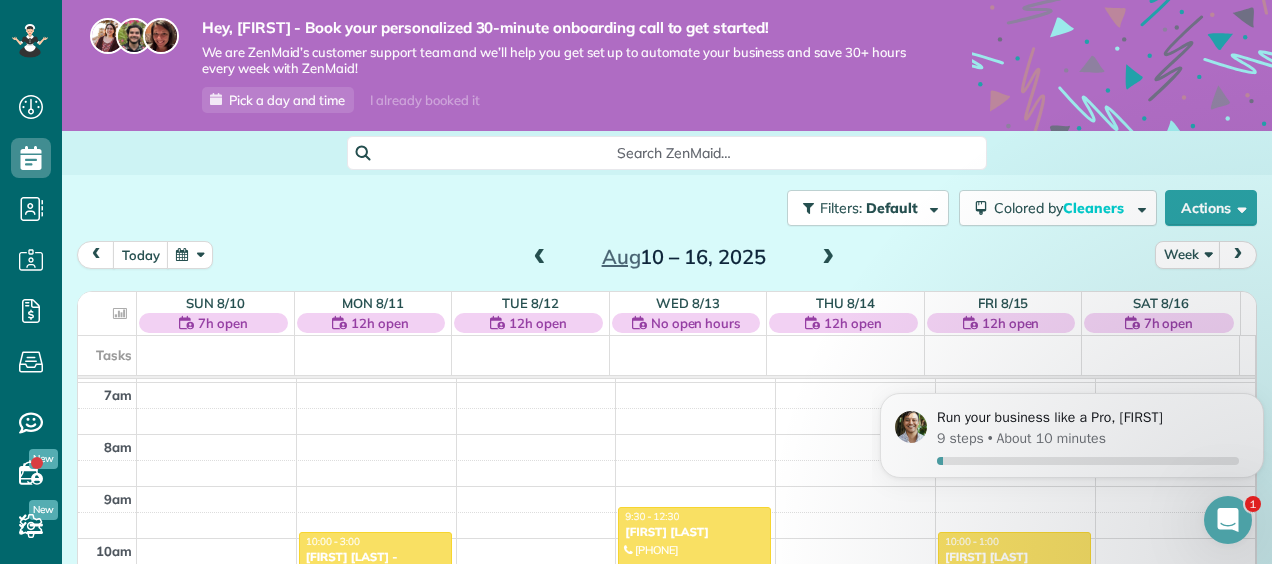 click at bounding box center (828, 258) 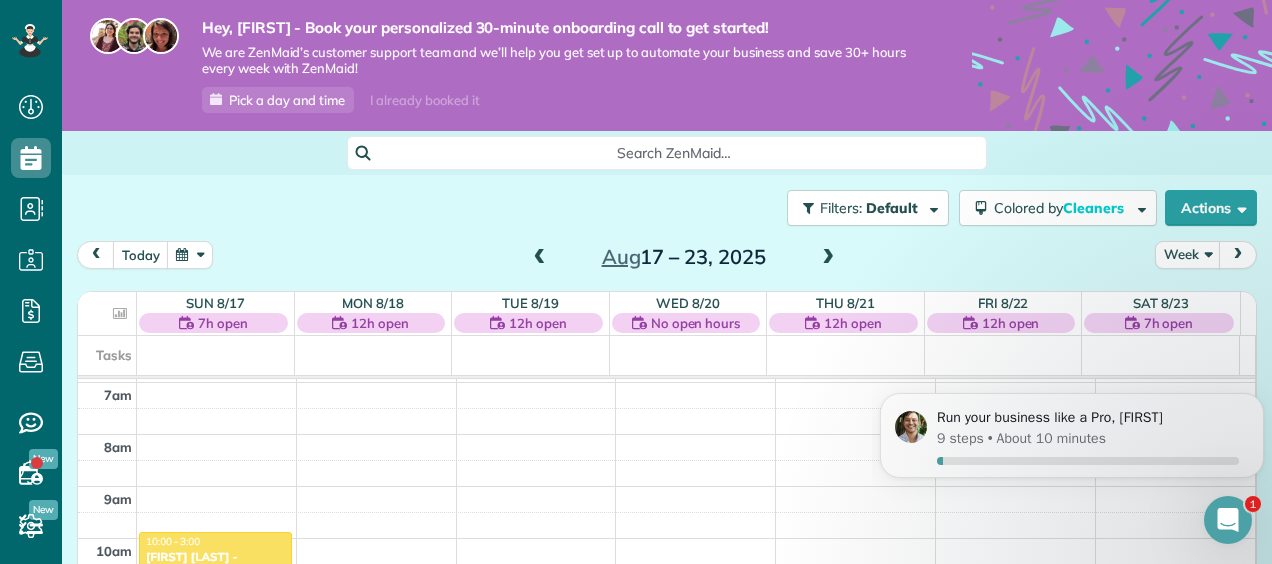 click at bounding box center (828, 258) 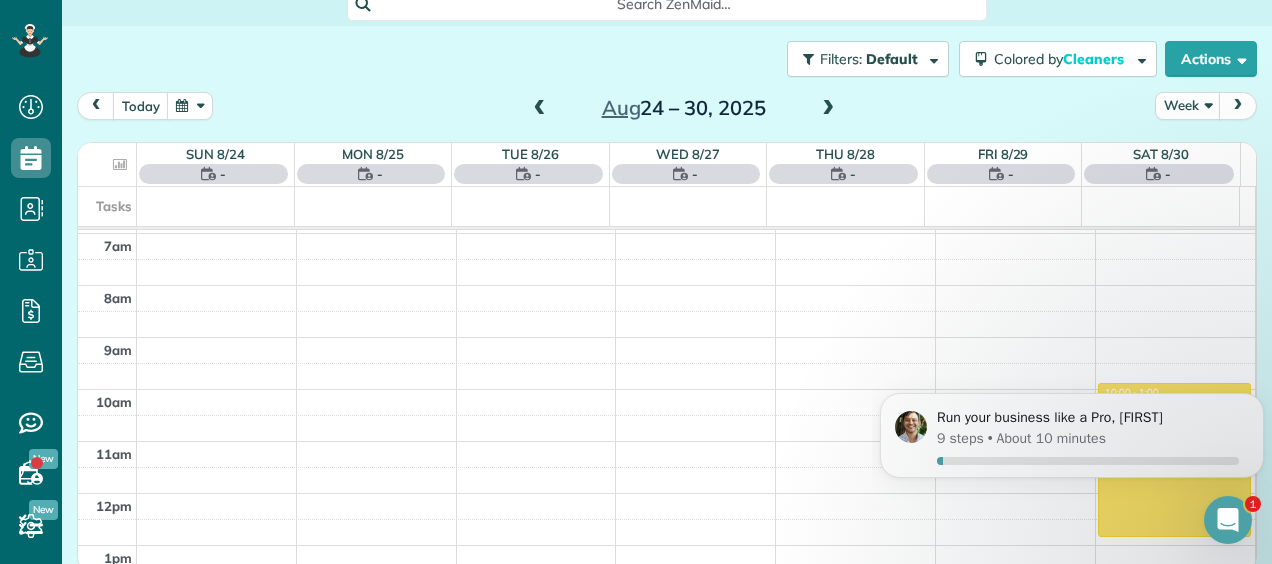 scroll, scrollTop: 157, scrollLeft: 0, axis: vertical 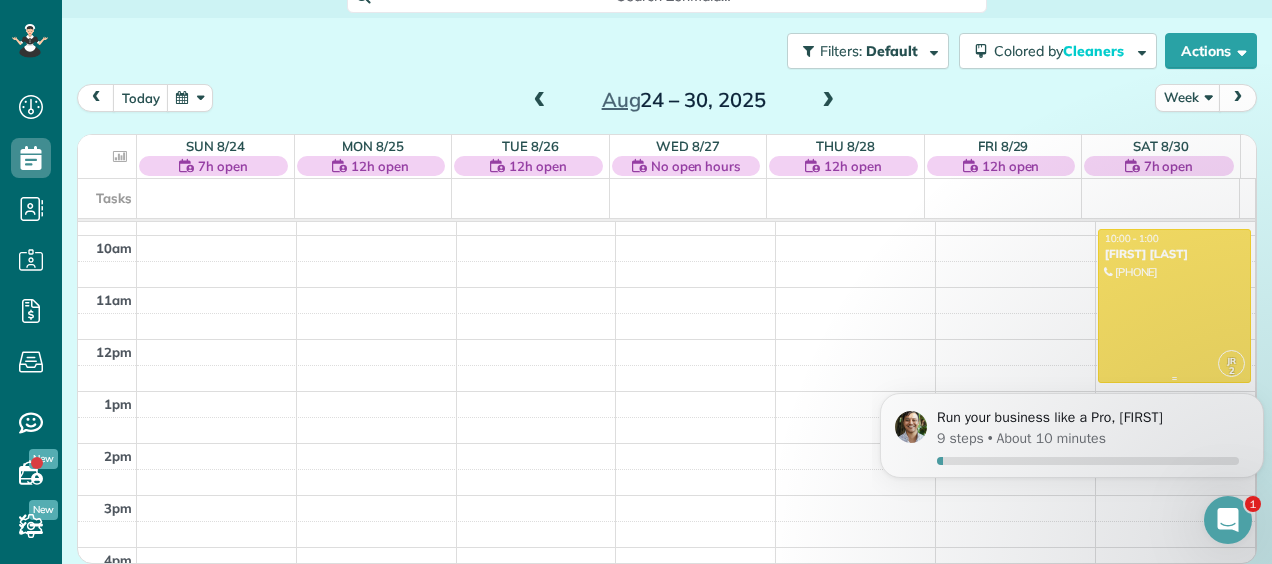 click at bounding box center [1174, 306] 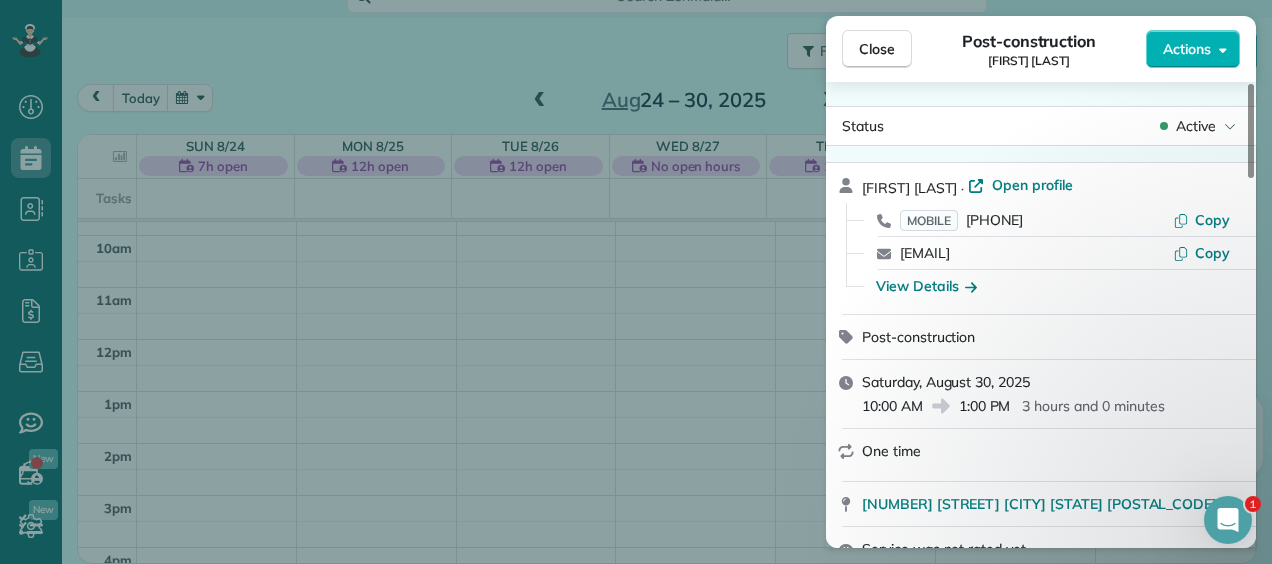 scroll, scrollTop: 132, scrollLeft: 0, axis: vertical 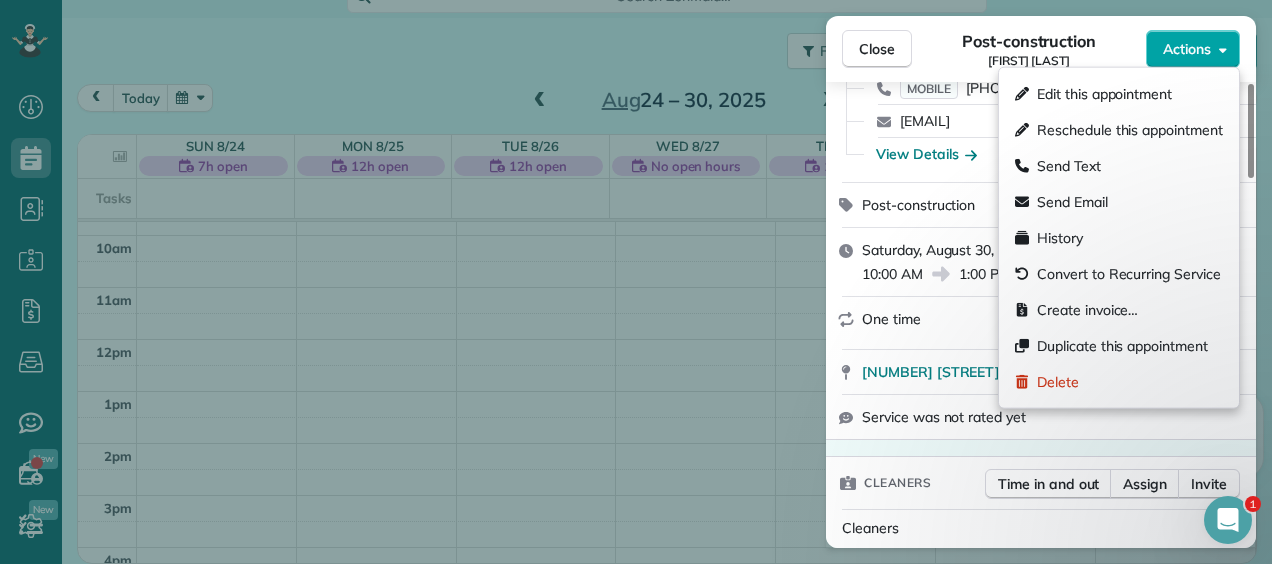 click on "Actions" at bounding box center (1187, 49) 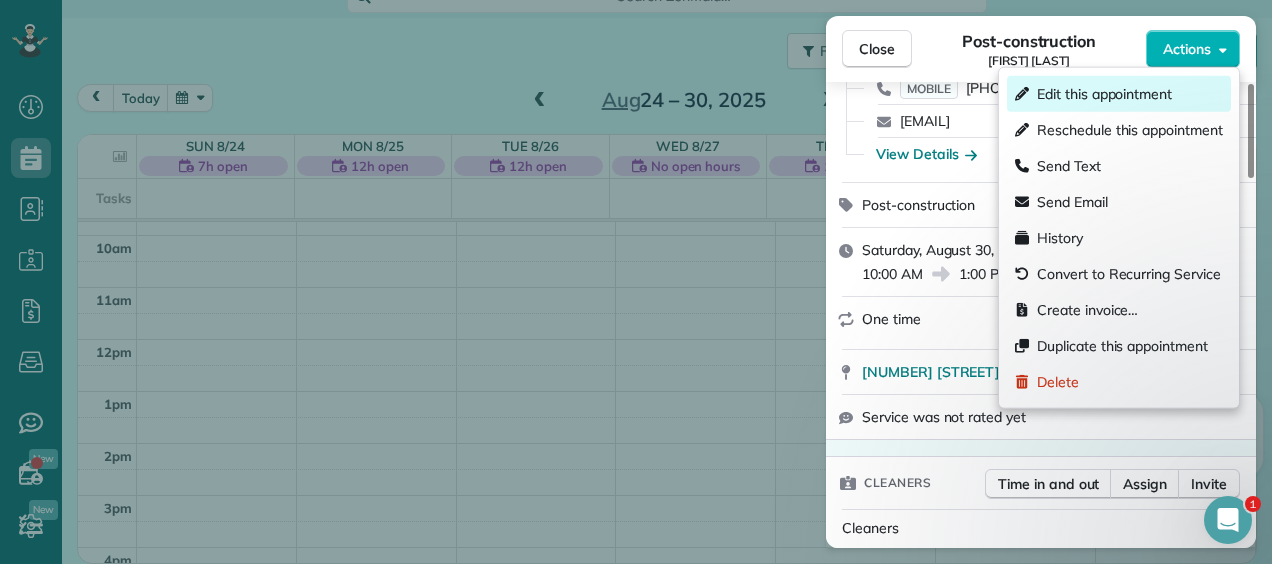 click on "Edit this appointment" at bounding box center [1119, 94] 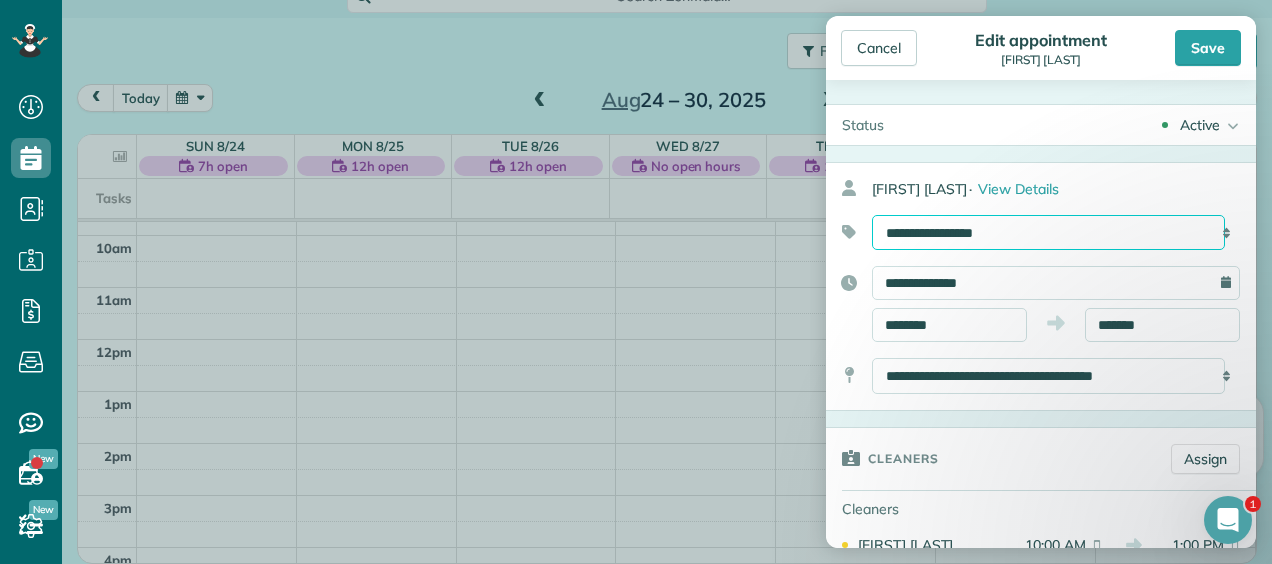 click on "**********" at bounding box center [1048, 232] 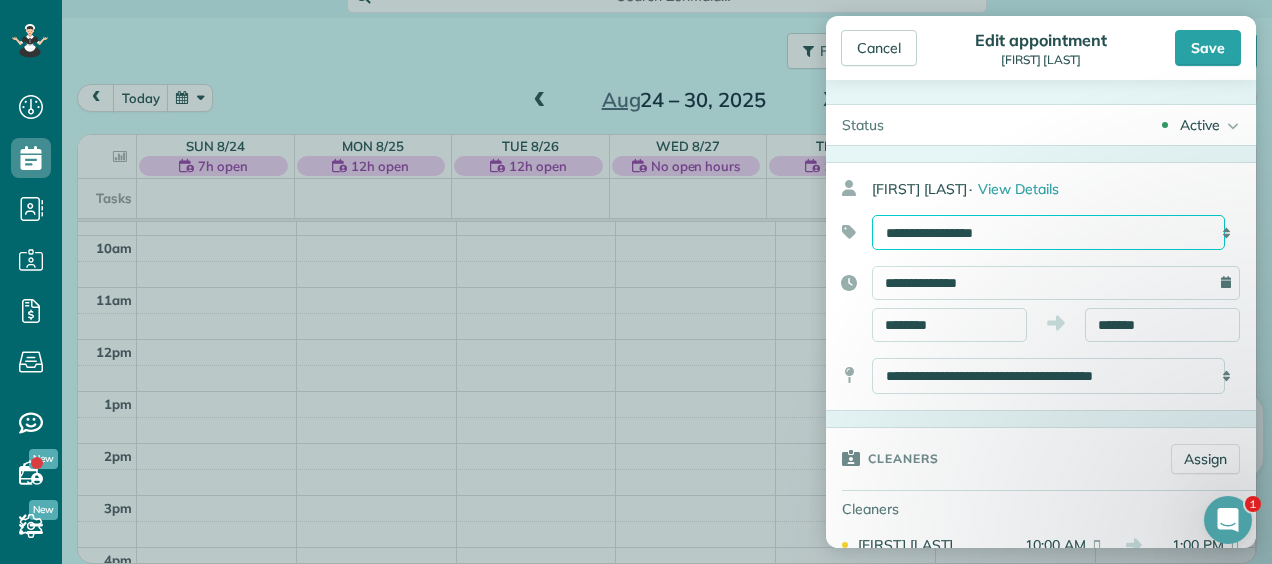 select on "******" 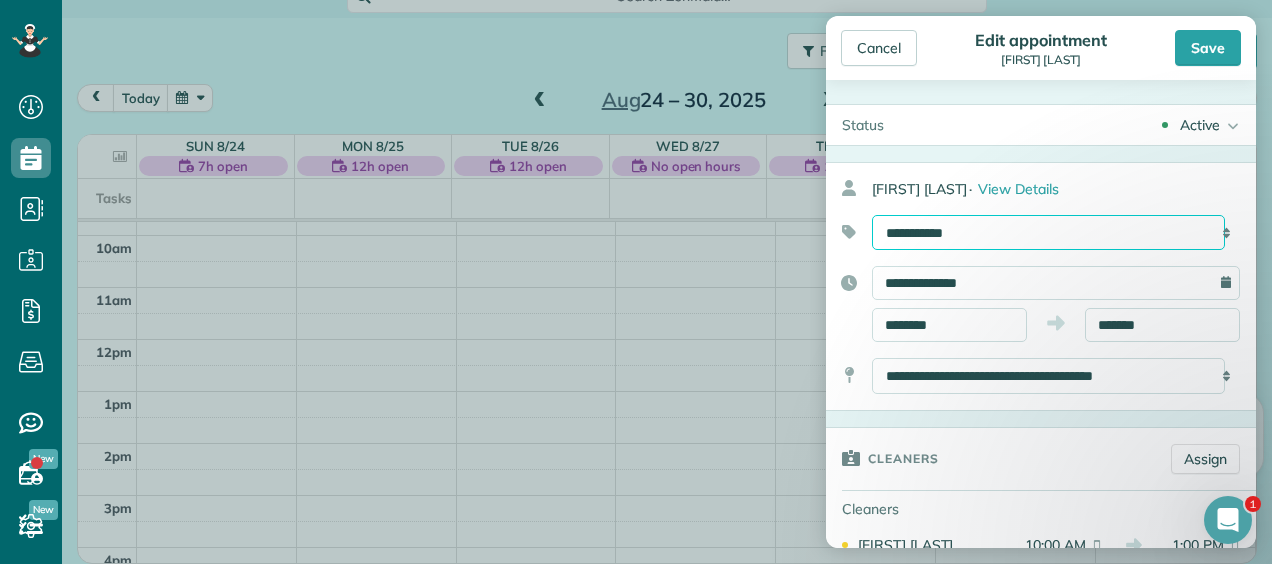 click on "**********" at bounding box center [1048, 232] 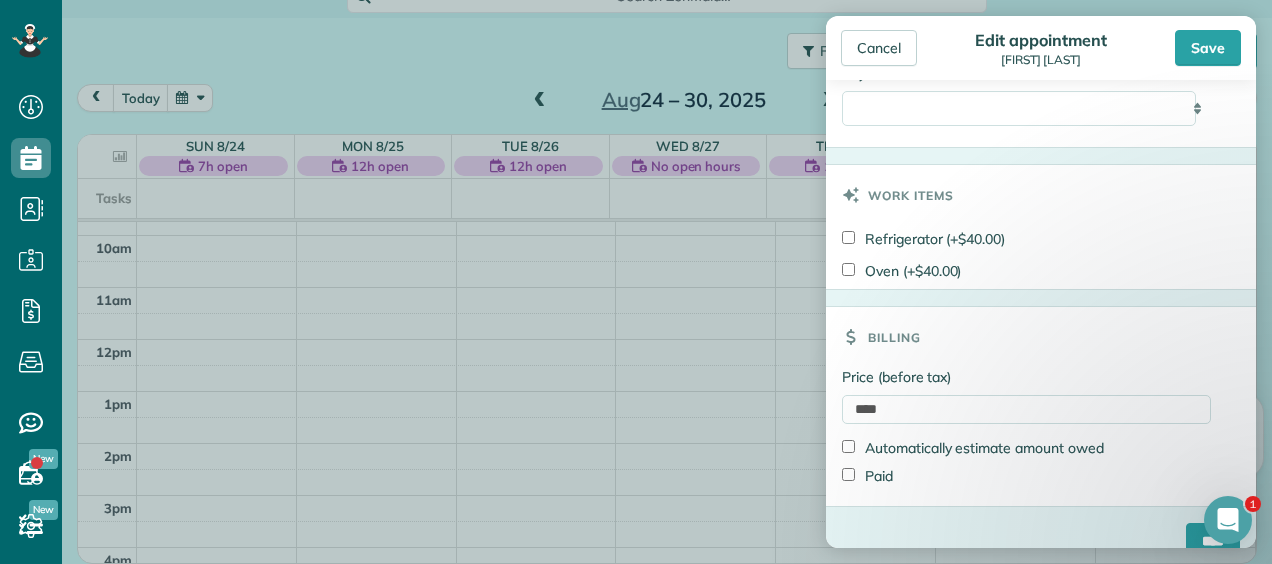 scroll, scrollTop: 1032, scrollLeft: 0, axis: vertical 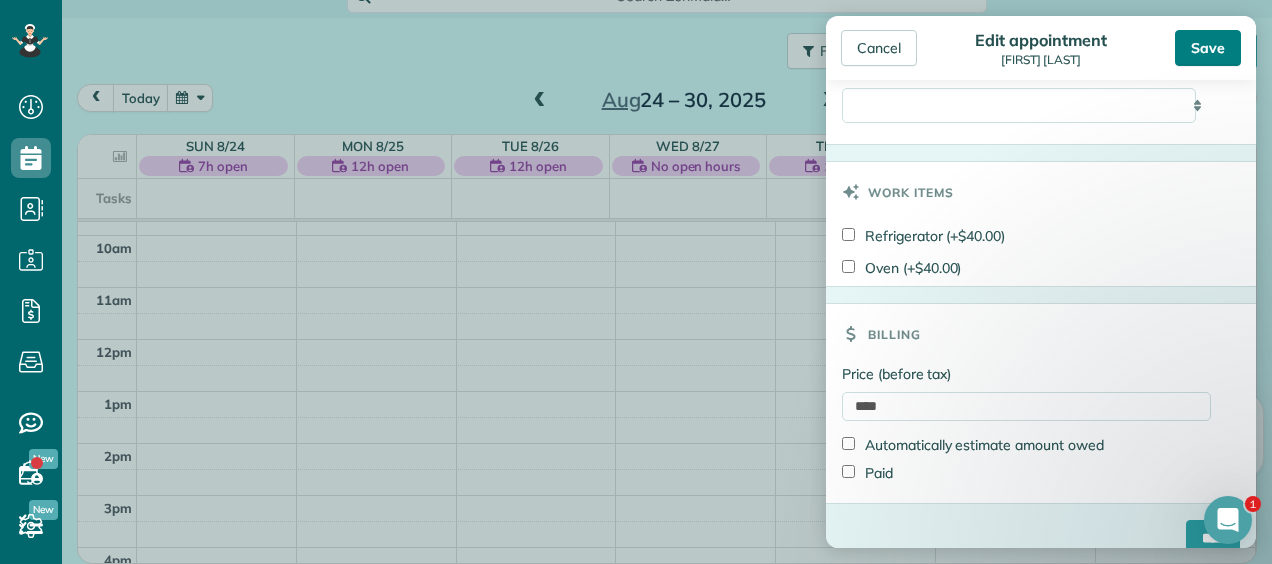click on "Save" at bounding box center (1208, 48) 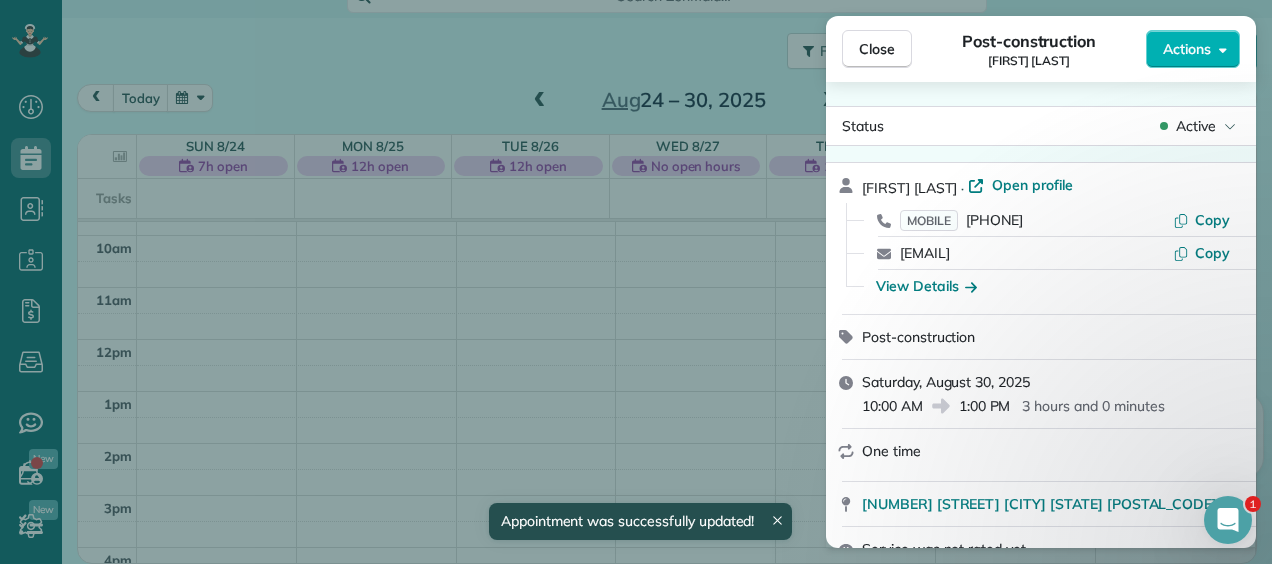 scroll, scrollTop: 156, scrollLeft: 0, axis: vertical 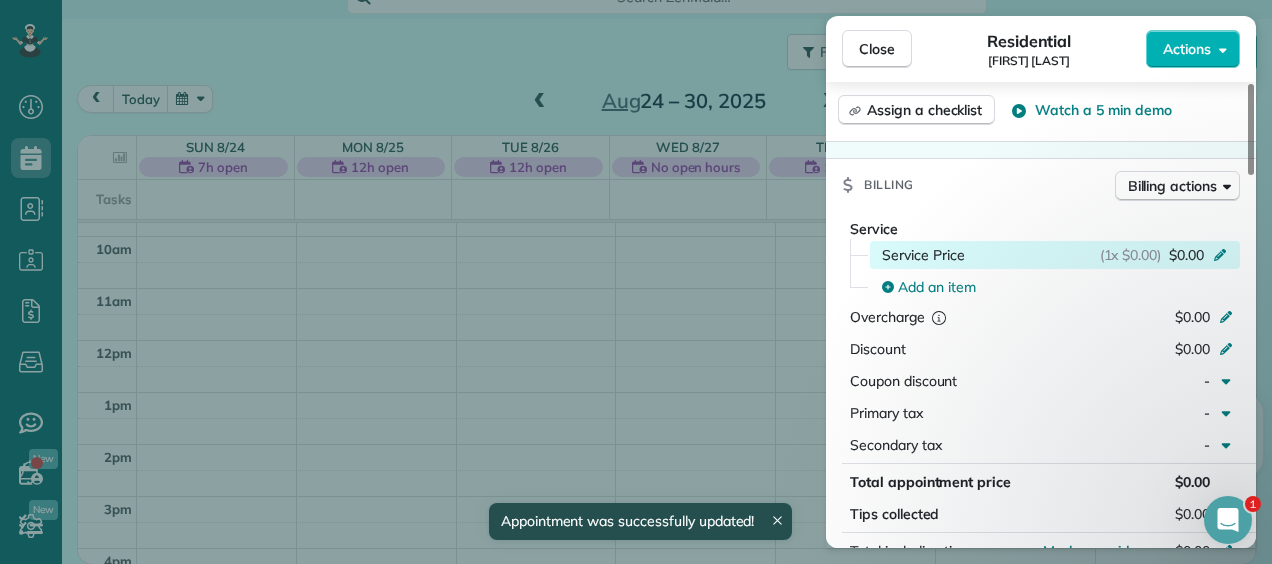 click 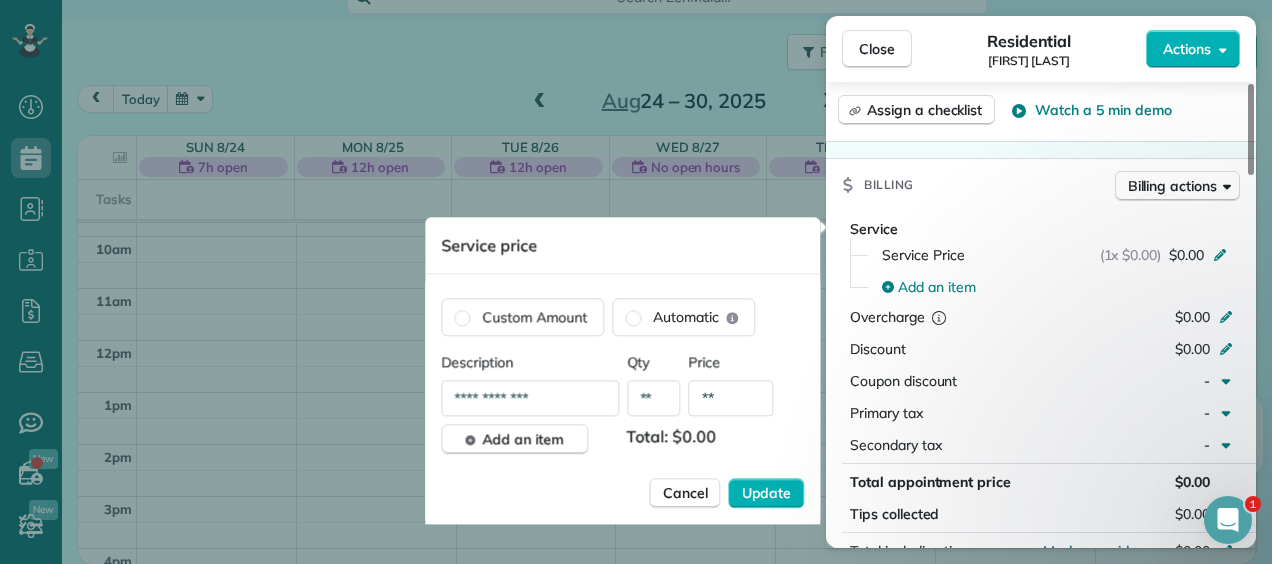 click on "**********" at bounding box center (530, 398) 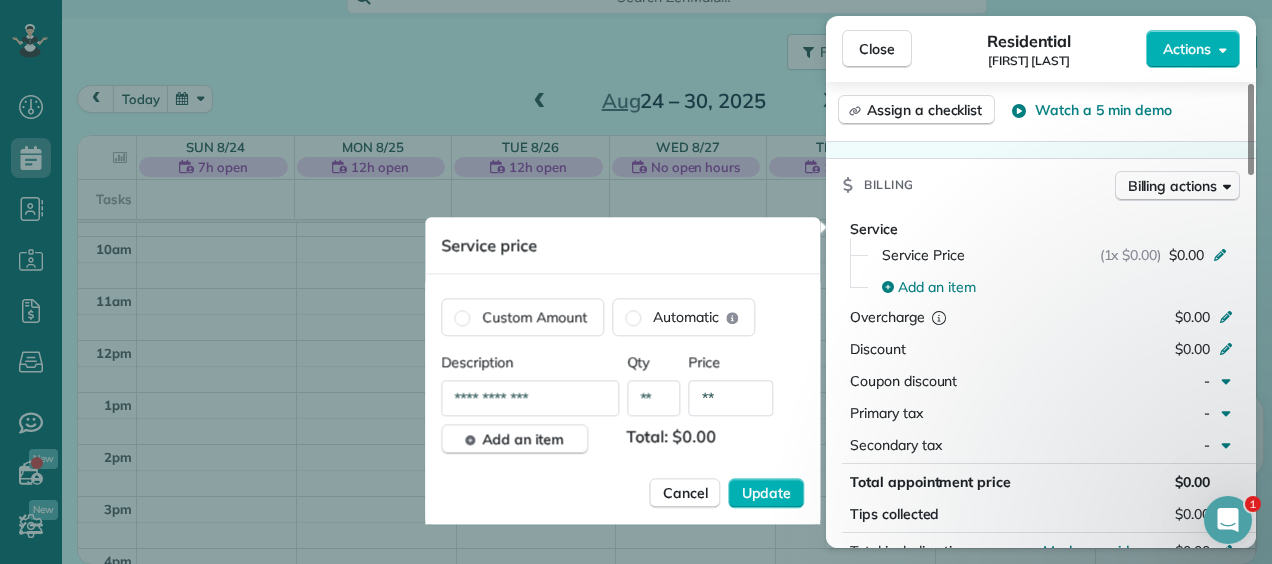 click on "**" at bounding box center (731, 398) 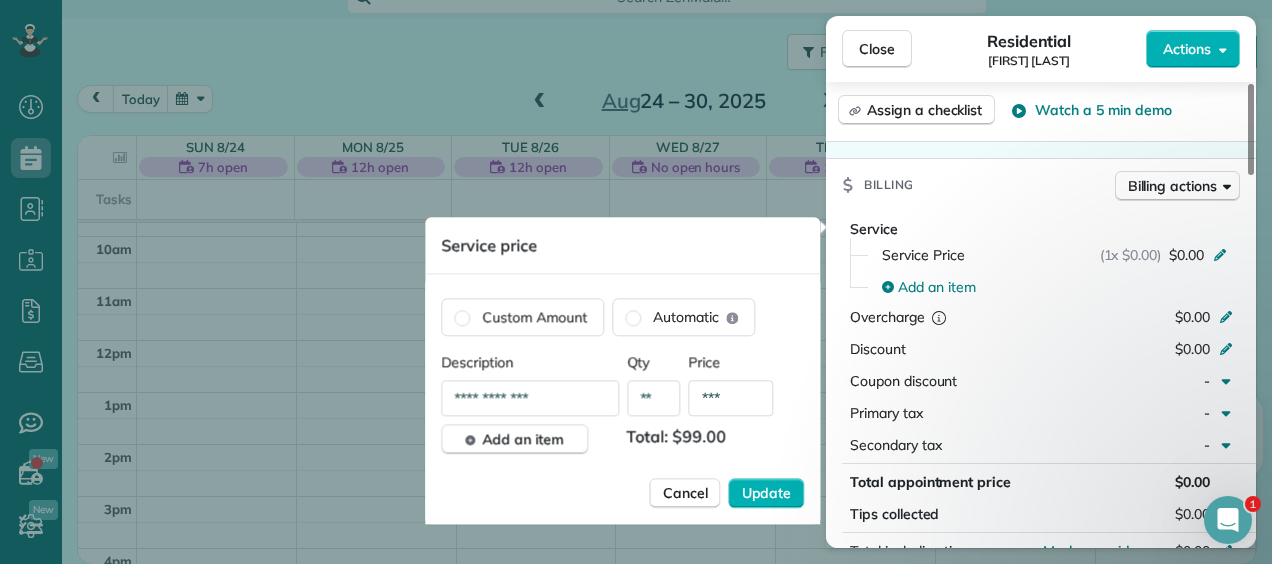 type on "***" 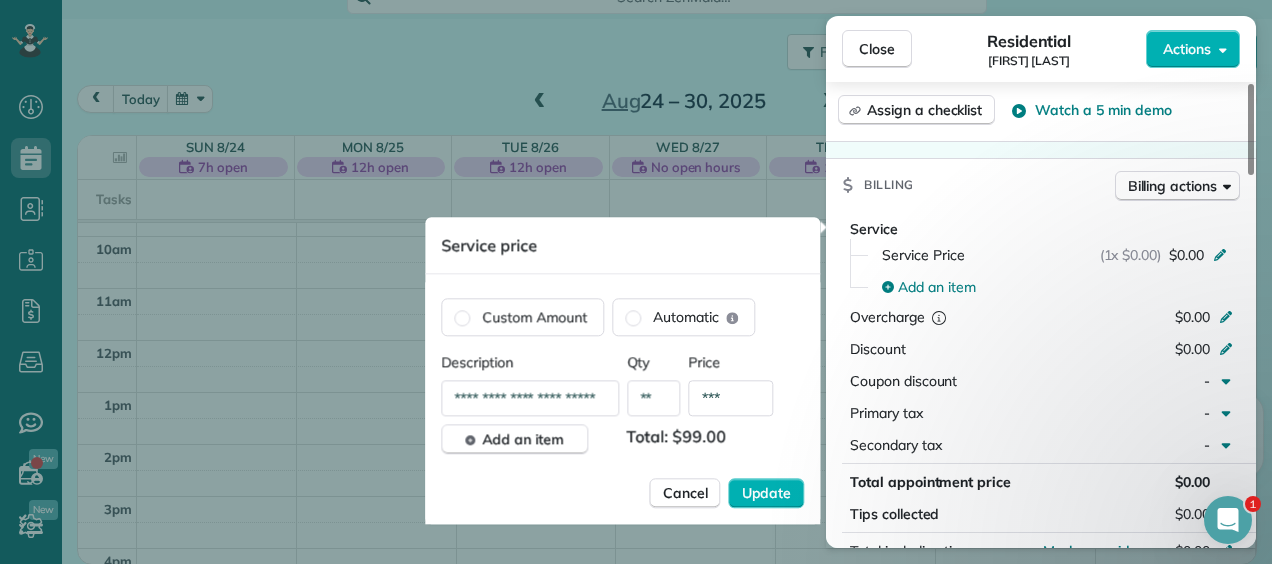 scroll, scrollTop: 0, scrollLeft: 16, axis: horizontal 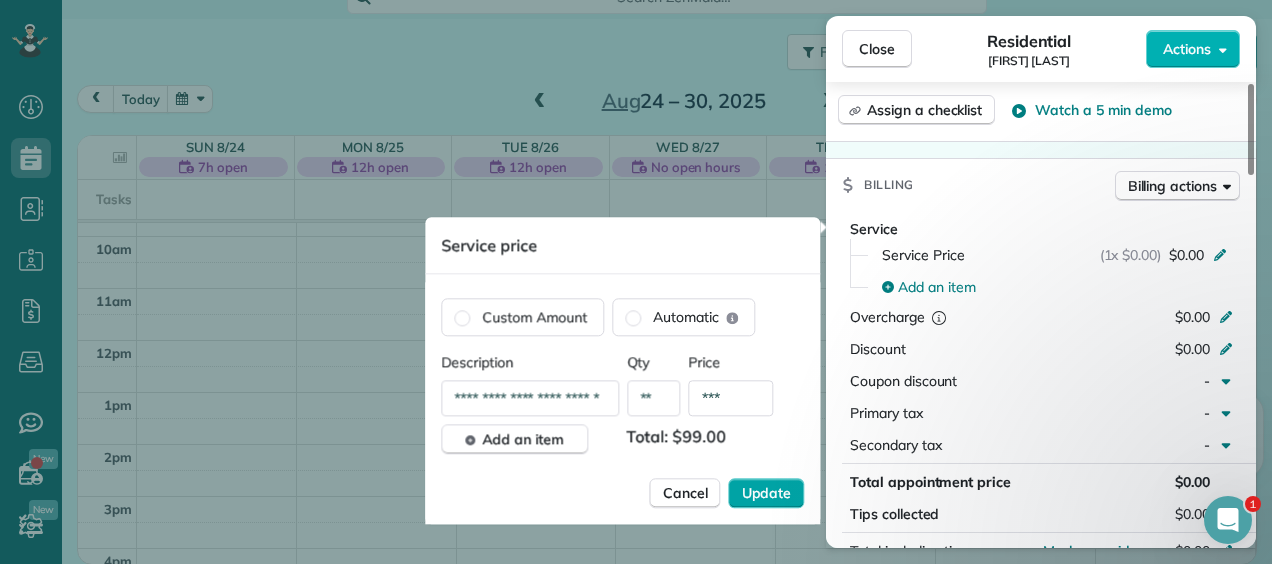 type on "**********" 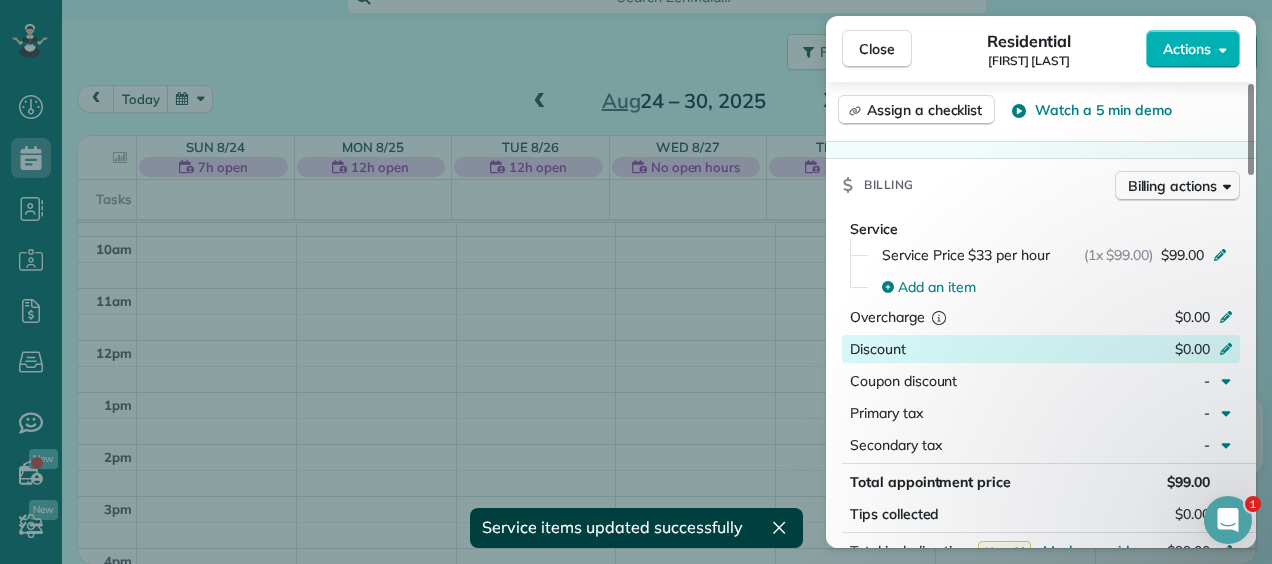 click 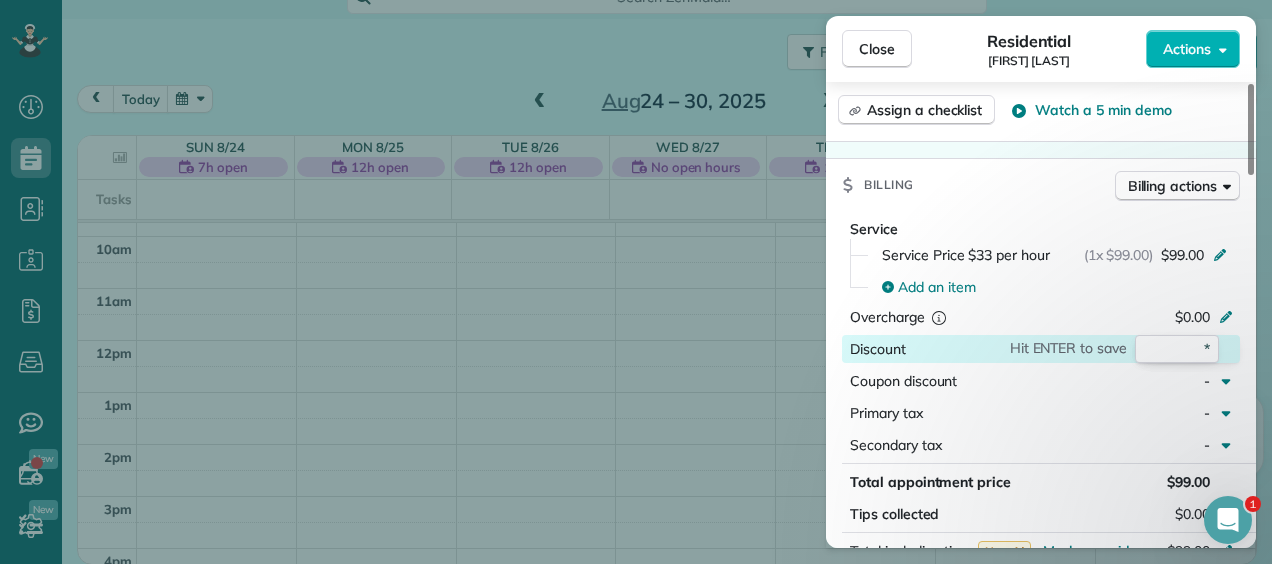 type on "**" 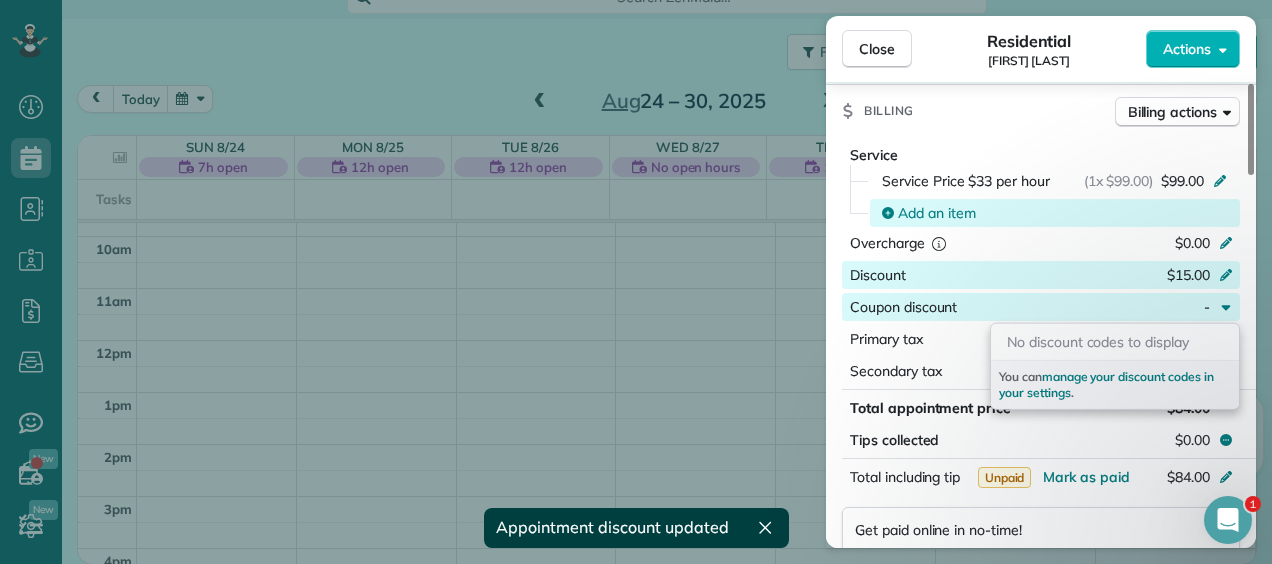 scroll, scrollTop: 852, scrollLeft: 0, axis: vertical 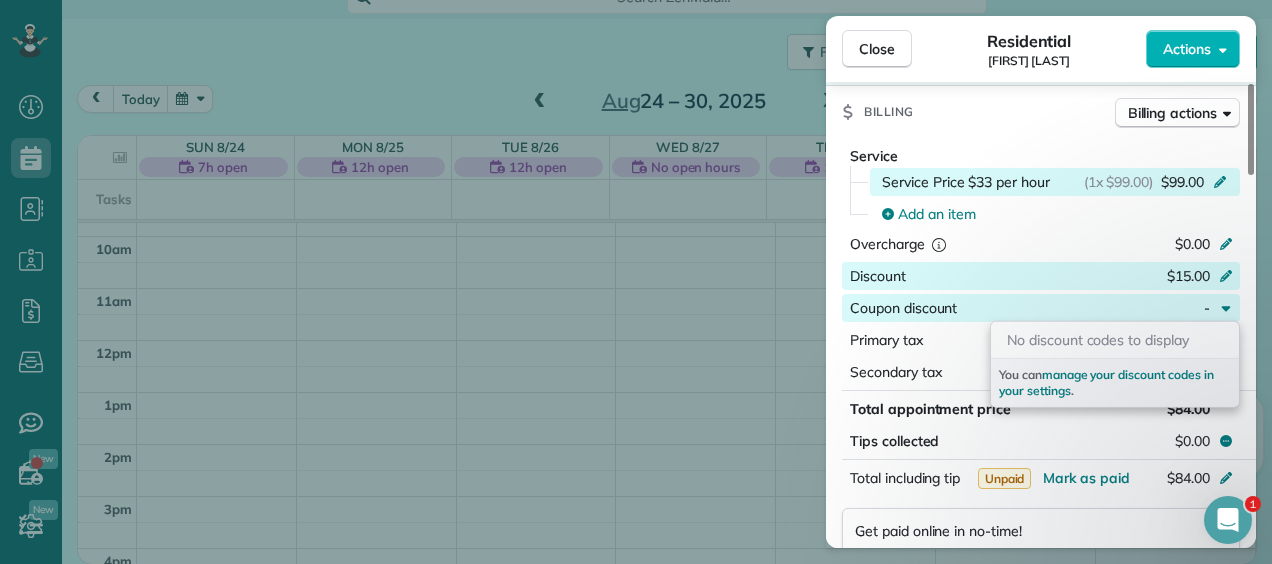 click on "(1x $99.00) $99.00" at bounding box center [1159, 182] 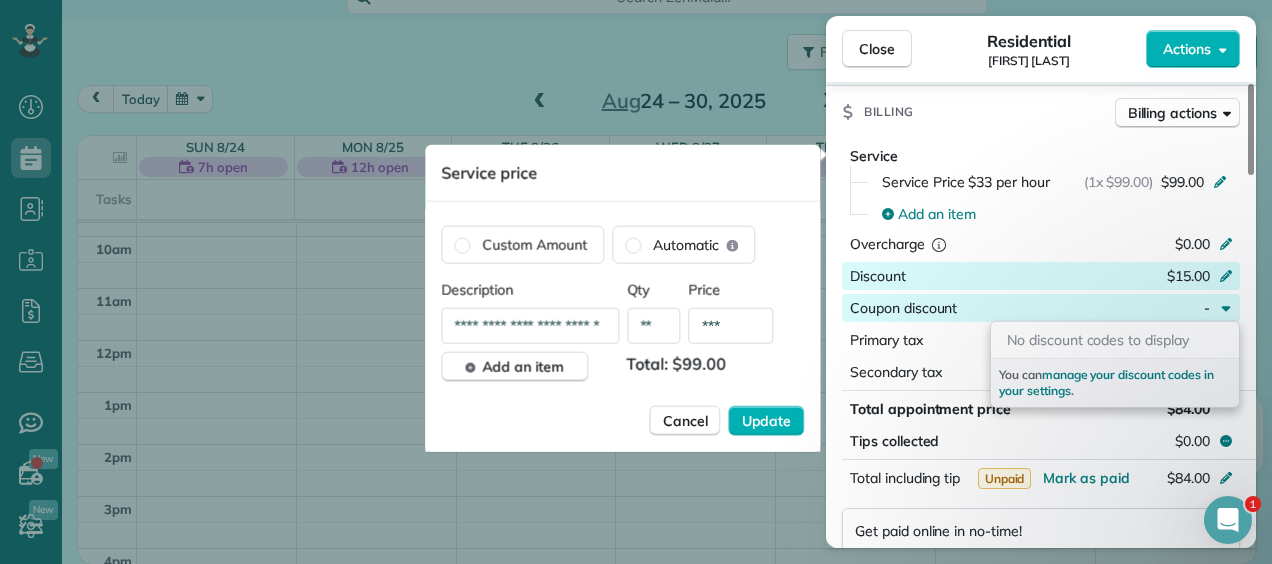 click on "**" at bounding box center (654, 326) 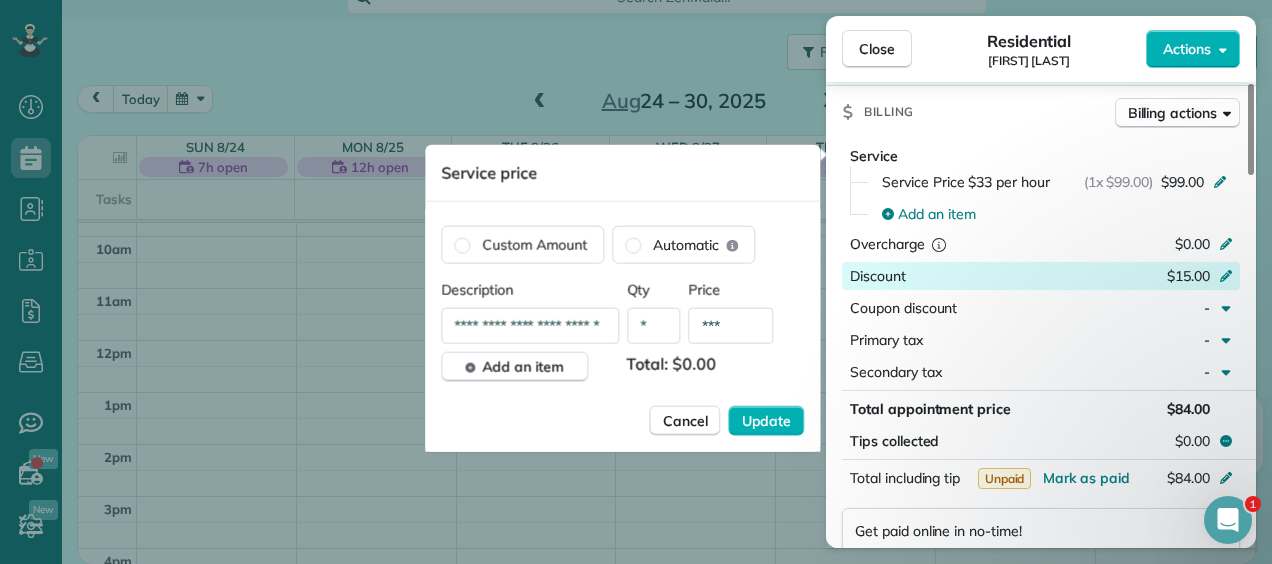 type on "*" 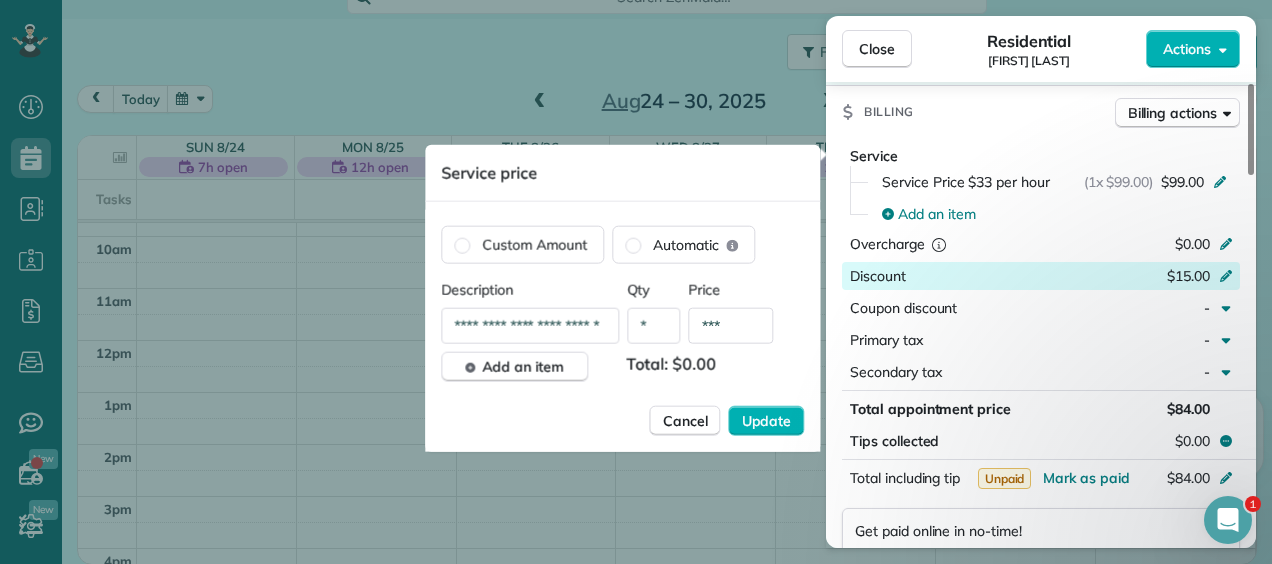 type on "***" 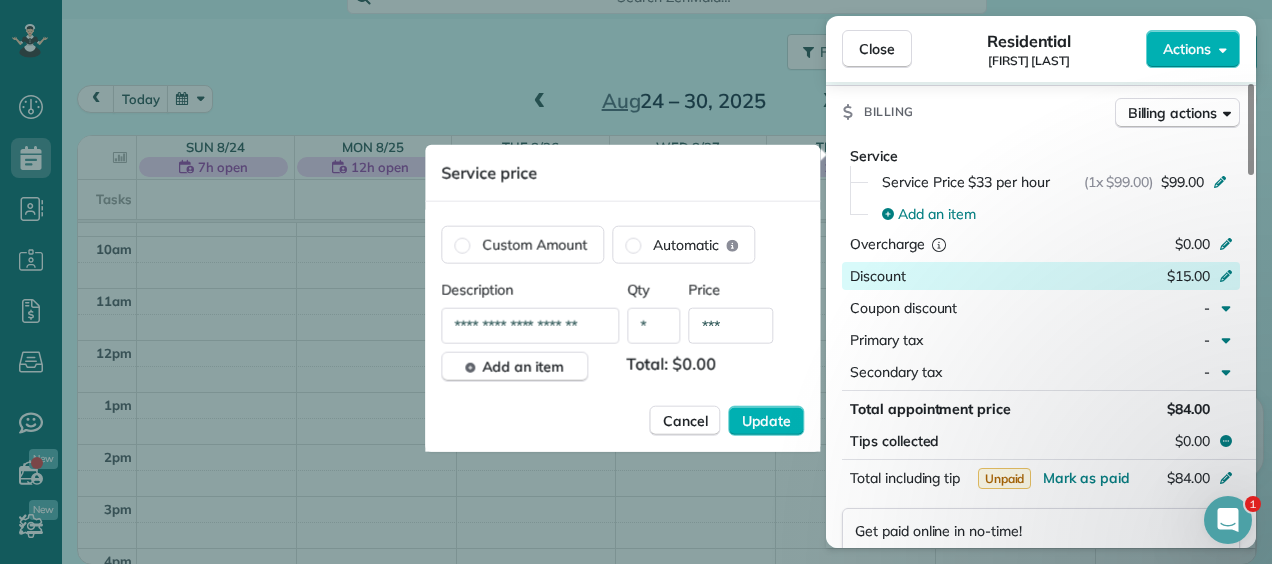 type on "**********" 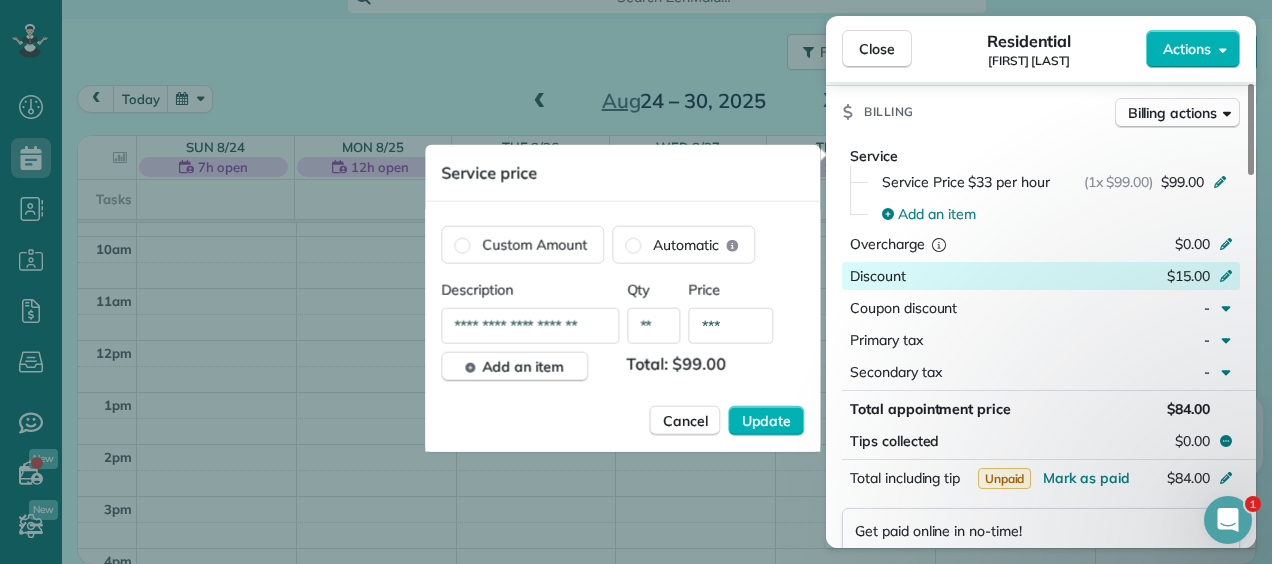 type on "**" 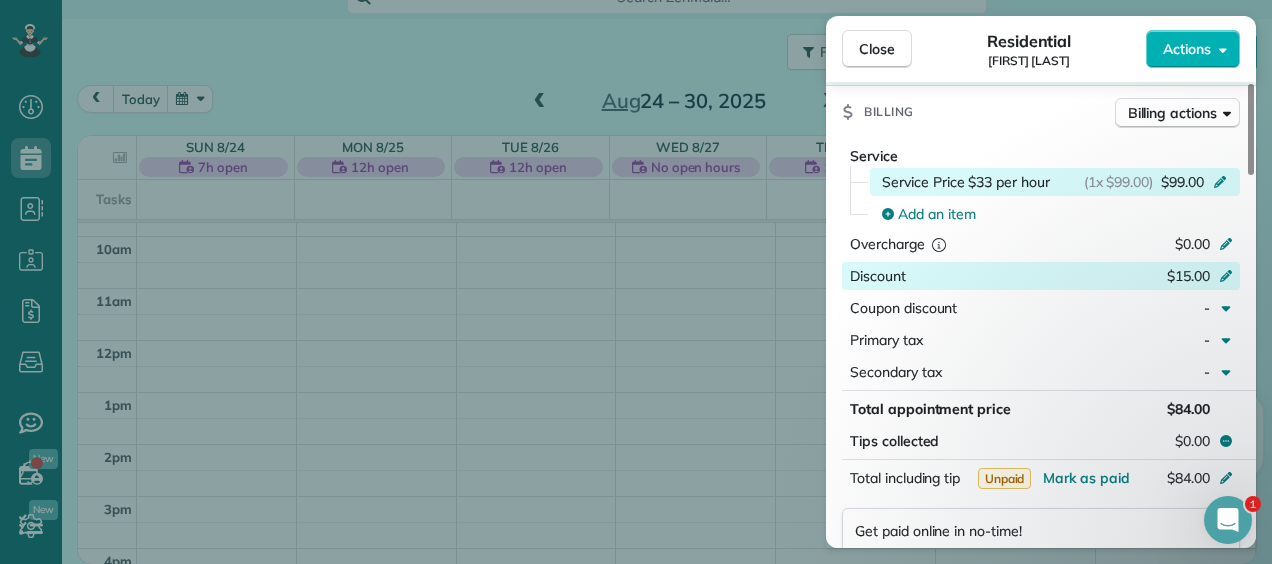 click 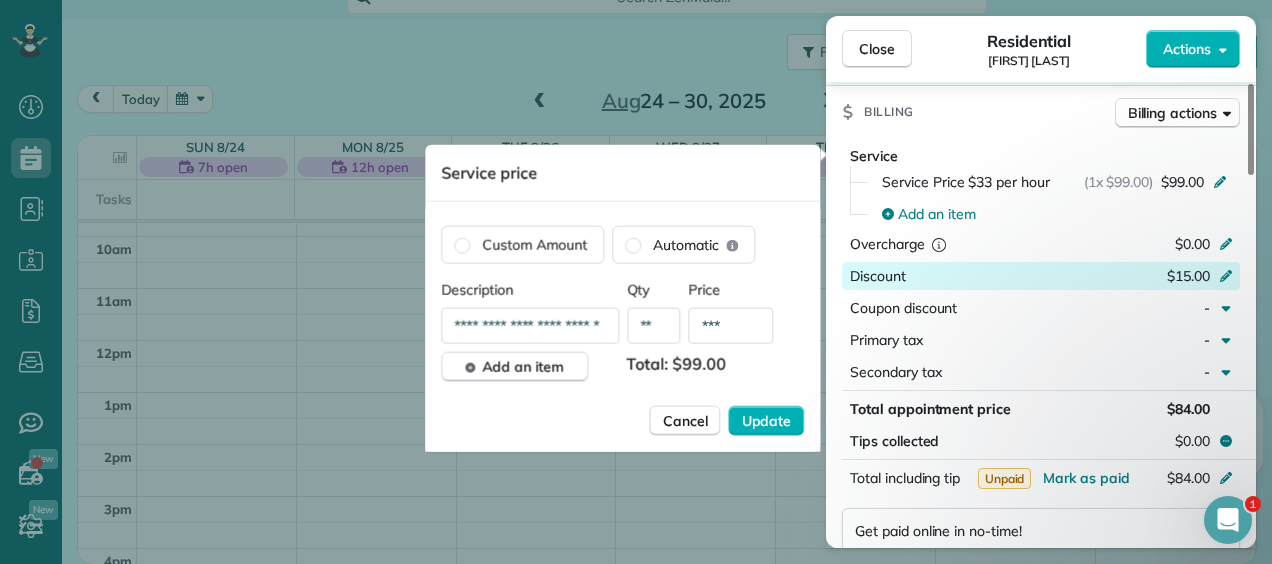 click on "**********" at bounding box center (530, 326) 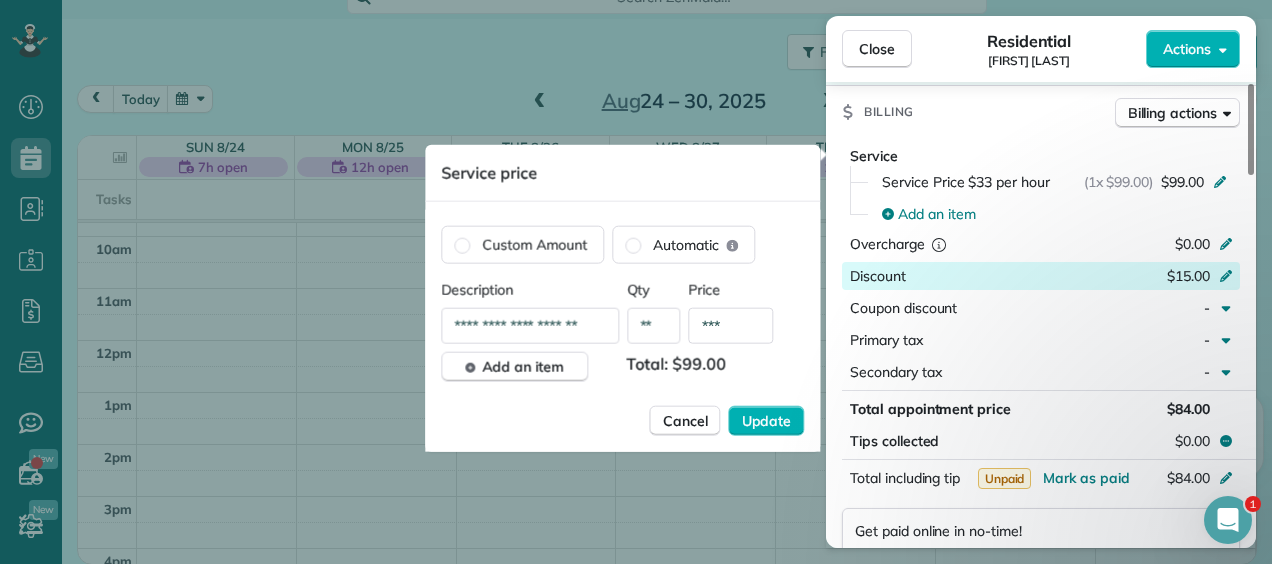 type on "**********" 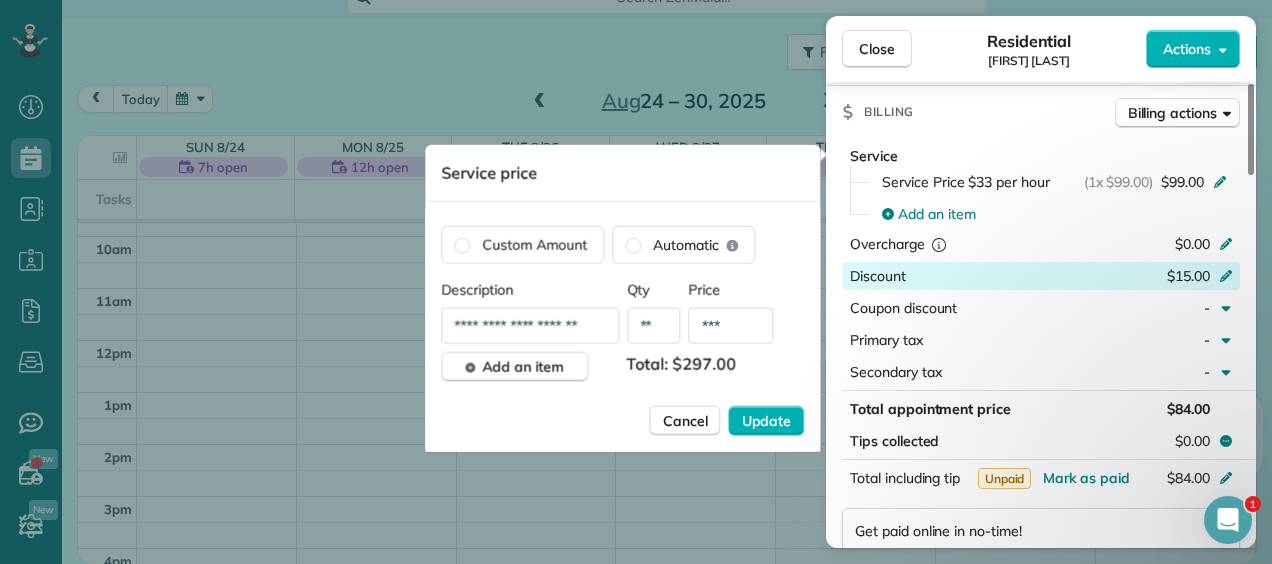 type on "**" 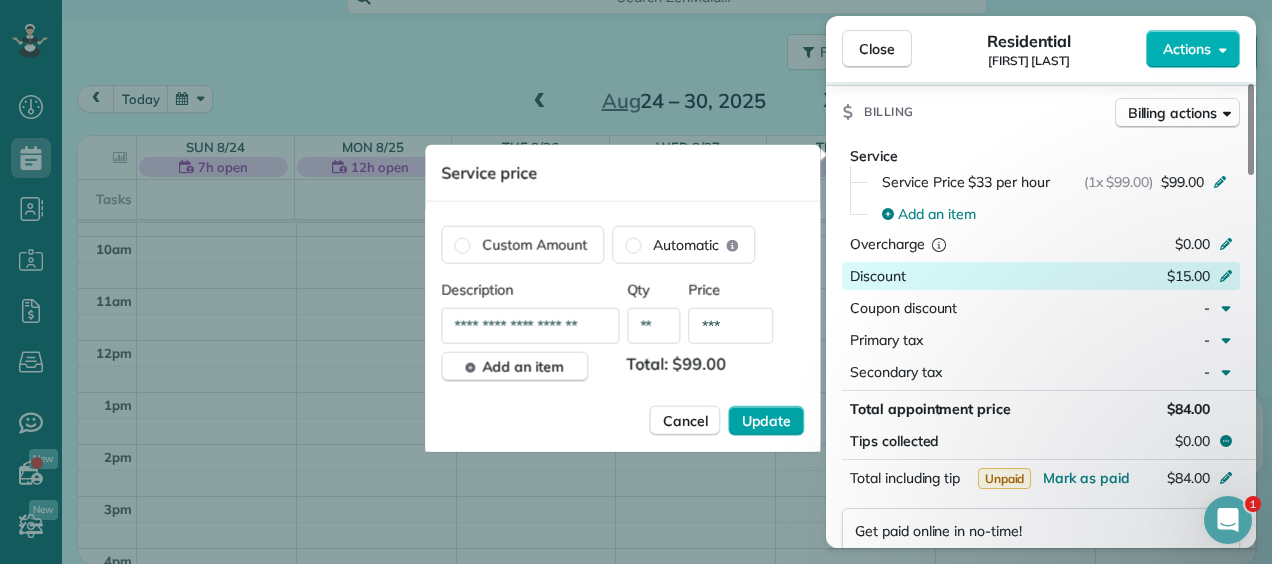 type on "***" 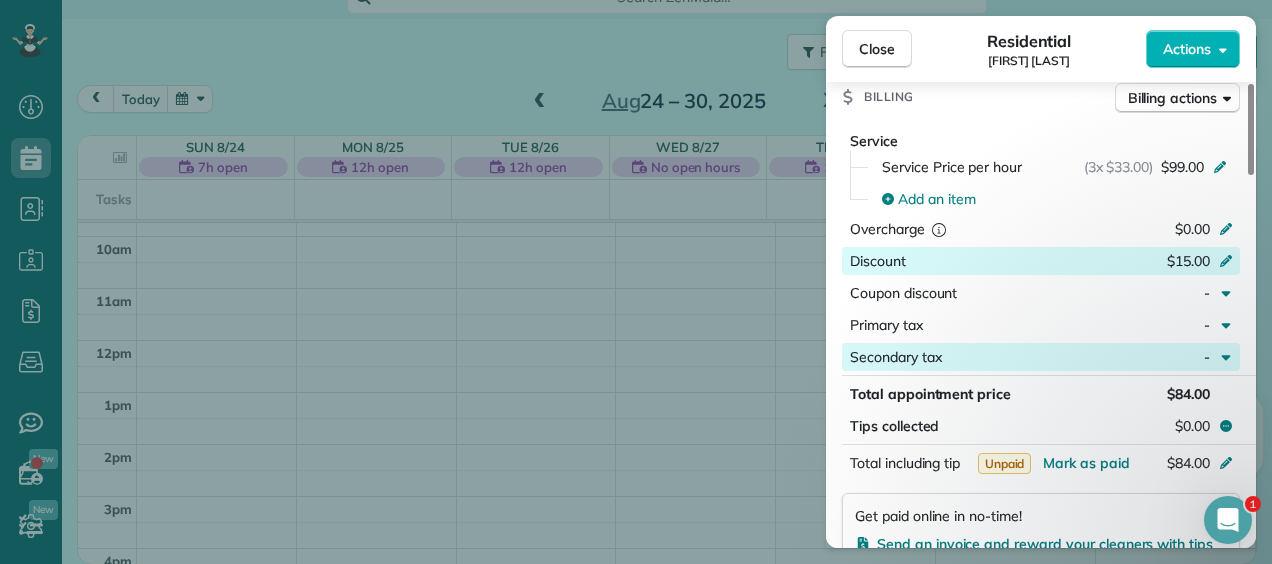 scroll, scrollTop: 868, scrollLeft: 0, axis: vertical 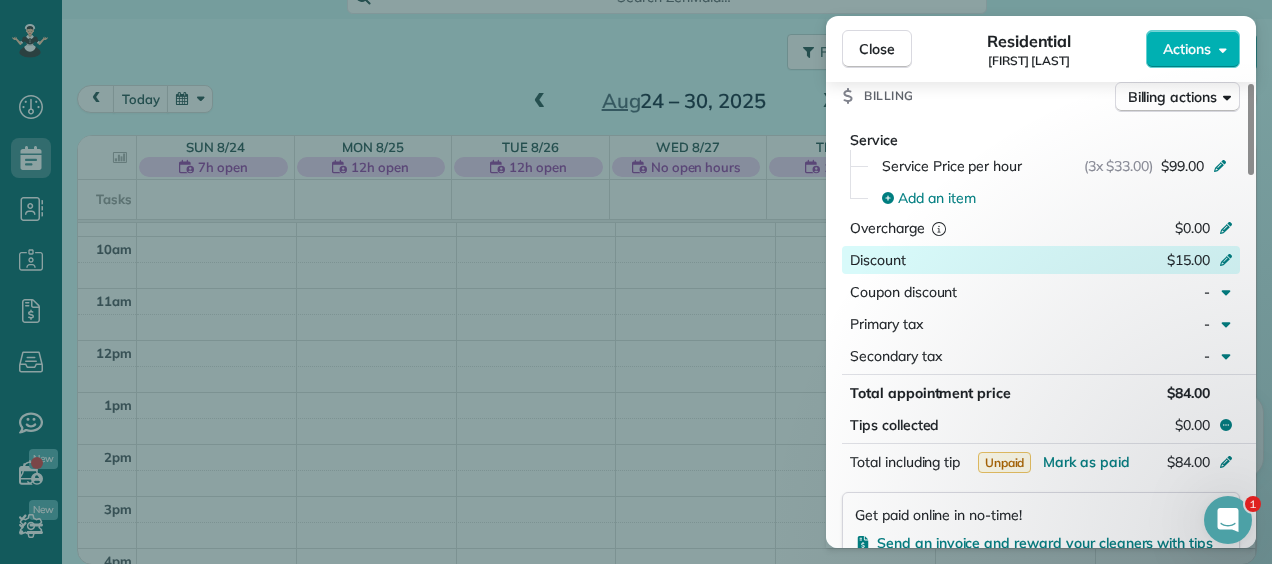 click 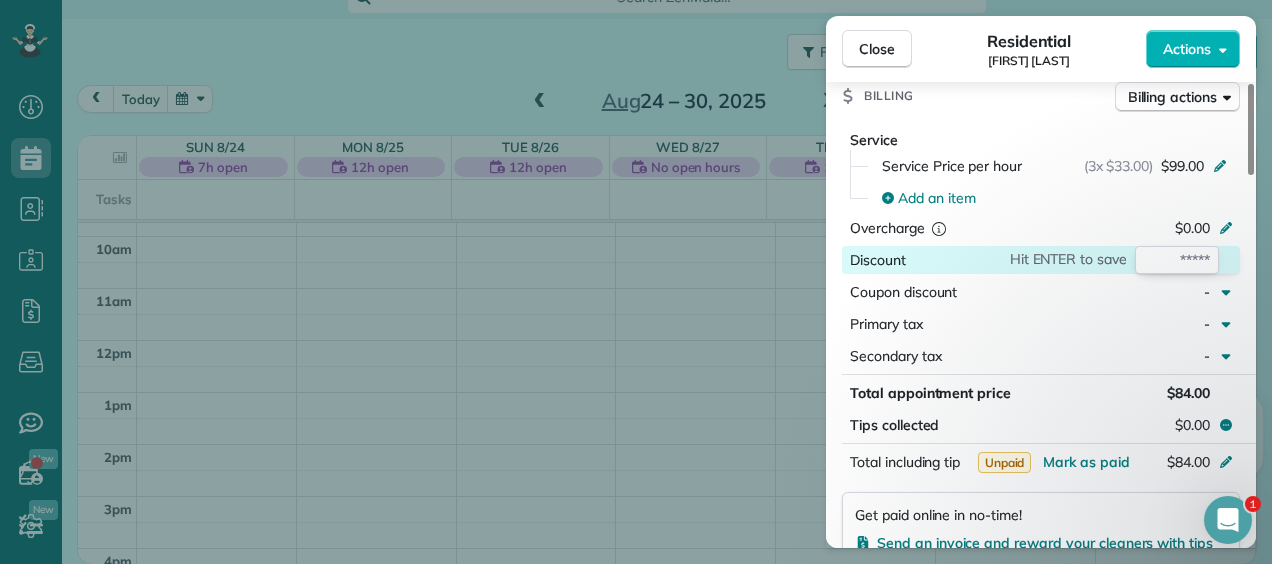 type 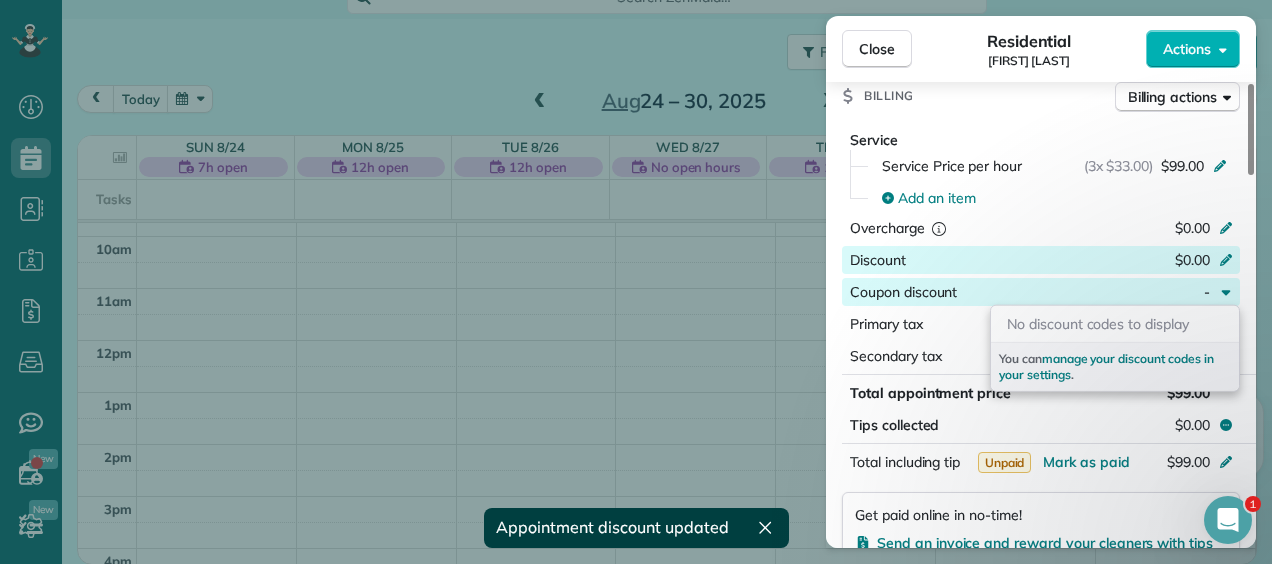 click 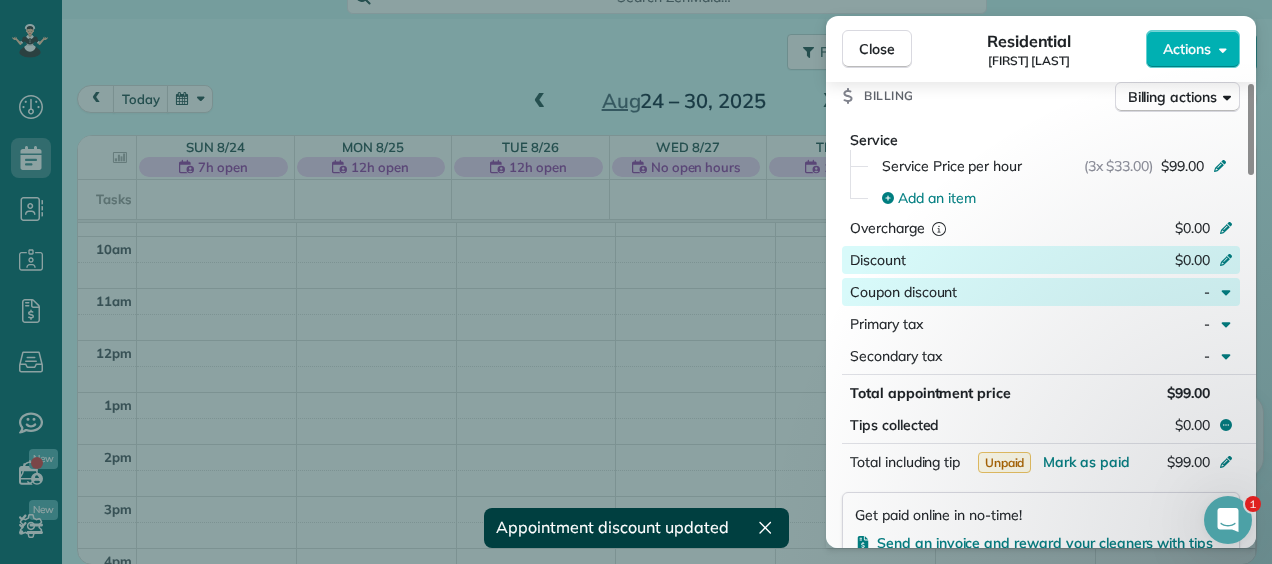 click on "-" at bounding box center [1174, 292] 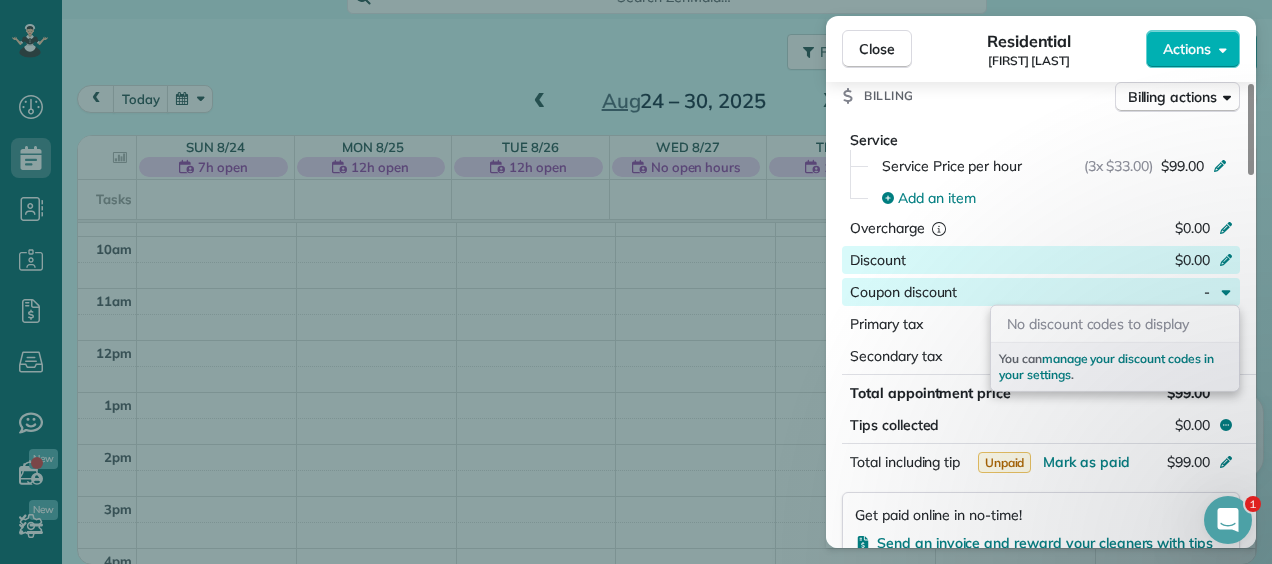 click 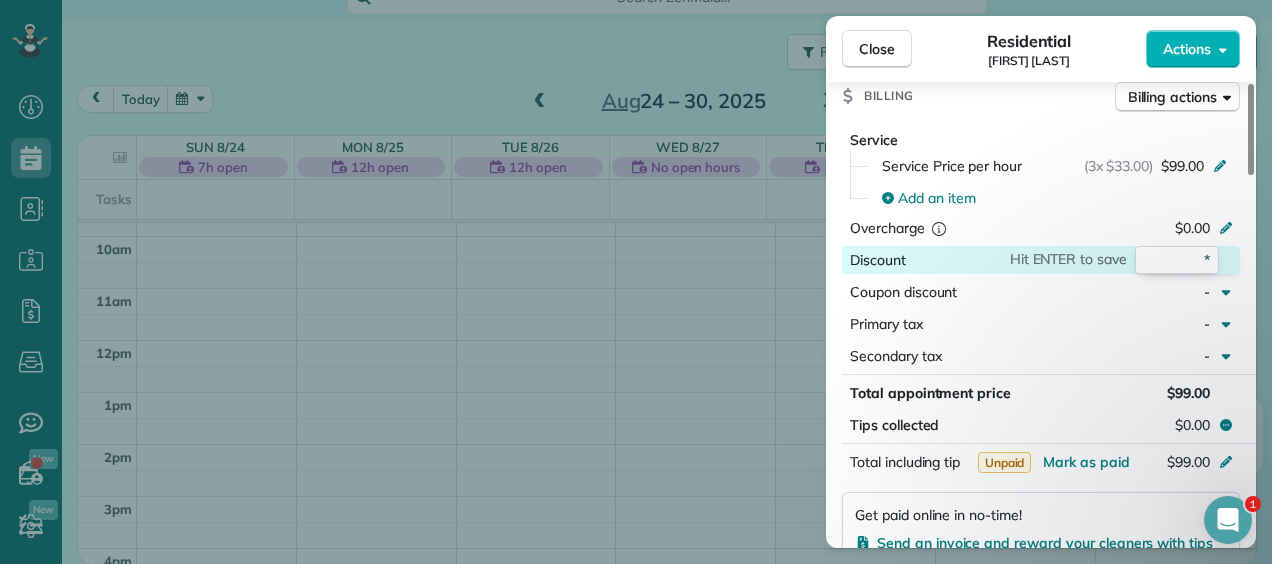 type on "**" 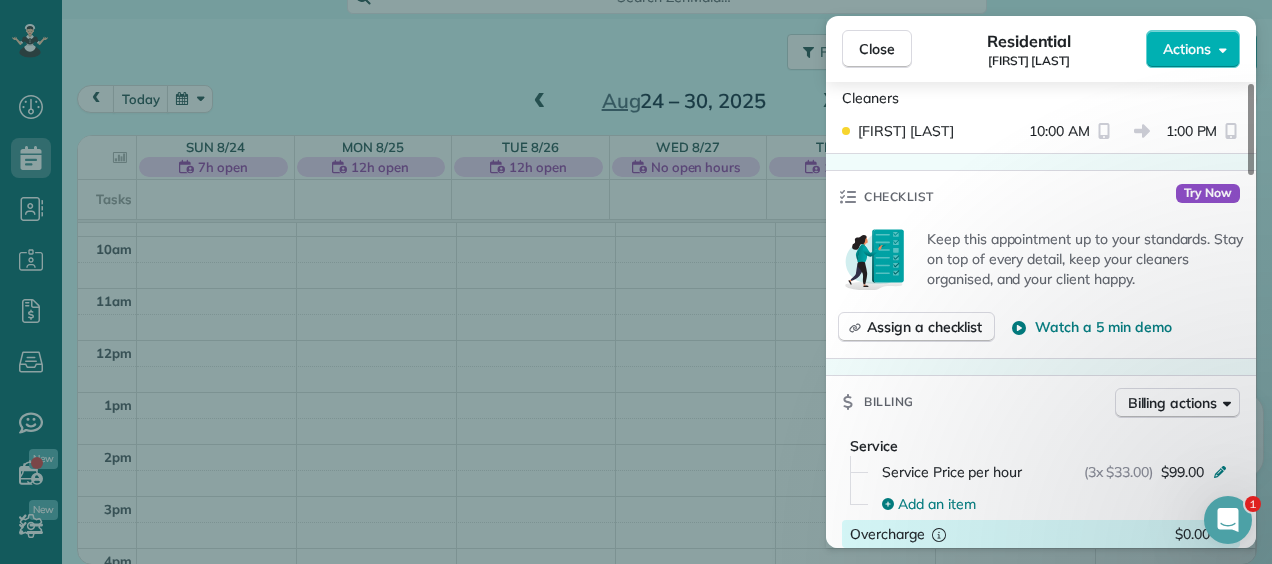 scroll, scrollTop: 470, scrollLeft: 0, axis: vertical 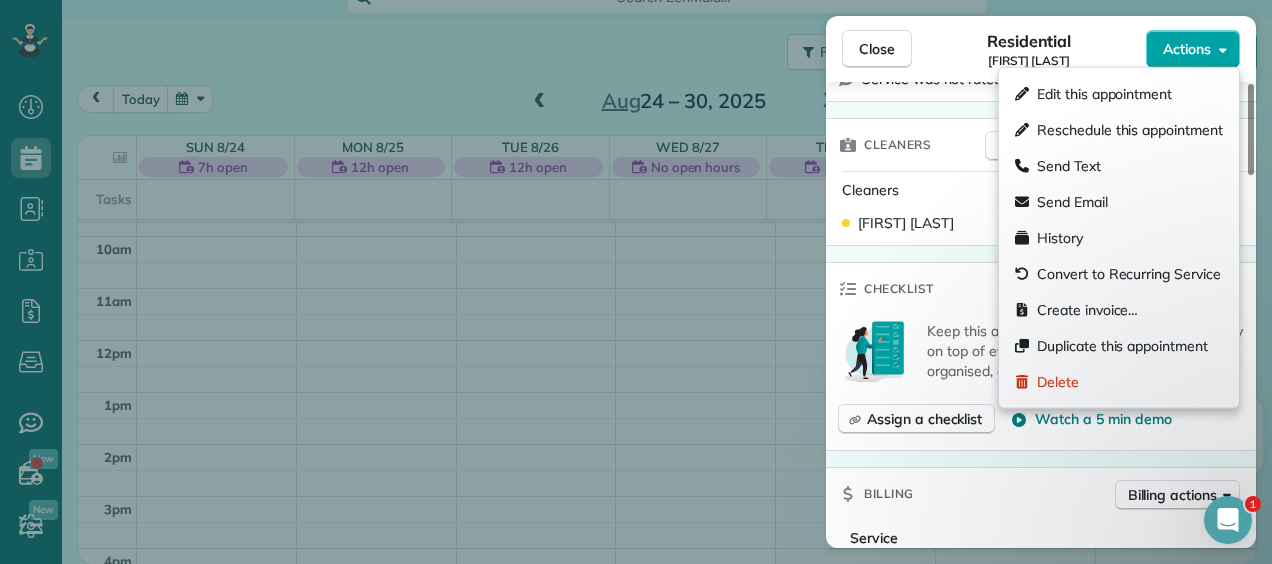 click on "Actions" at bounding box center (1187, 49) 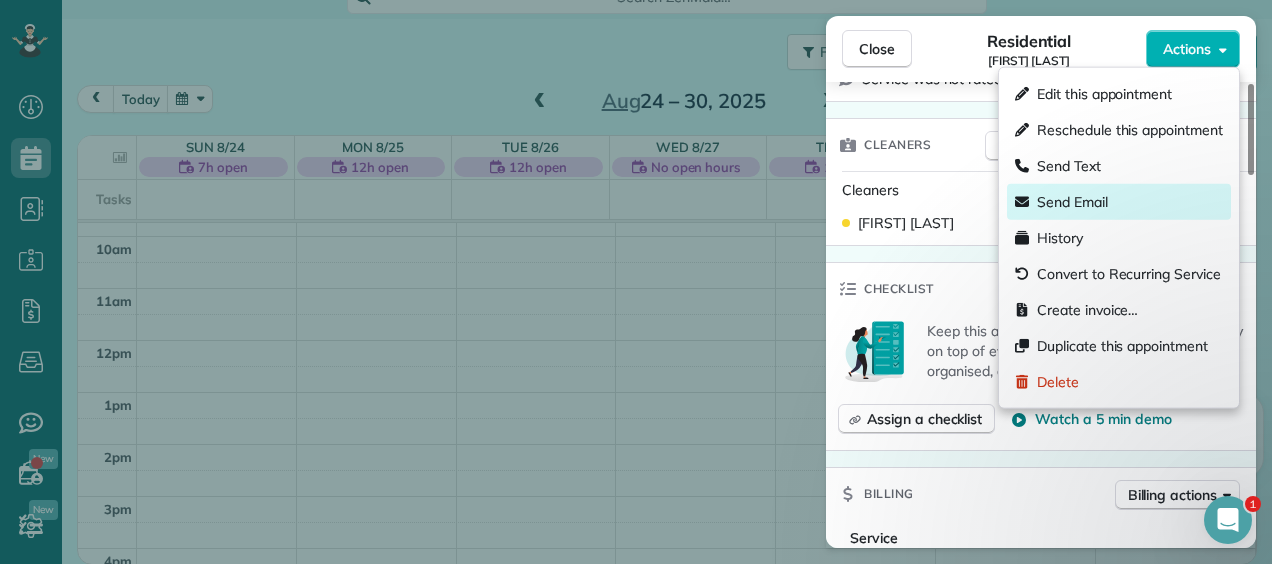 click on "Send Email" at bounding box center (1072, 202) 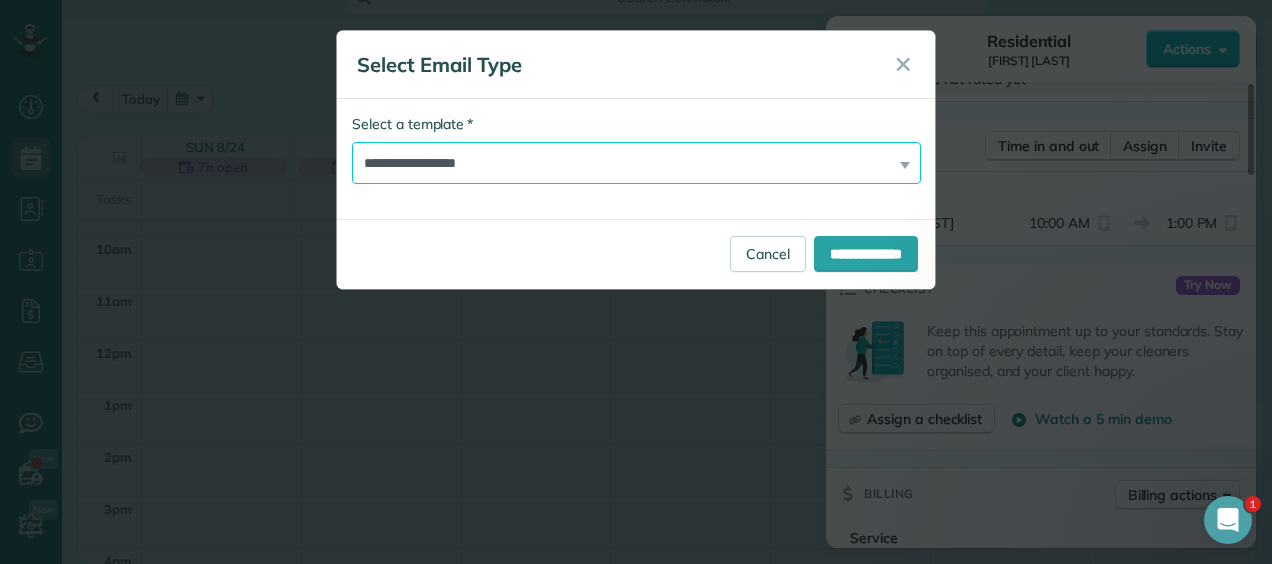 click on "**********" at bounding box center (636, 163) 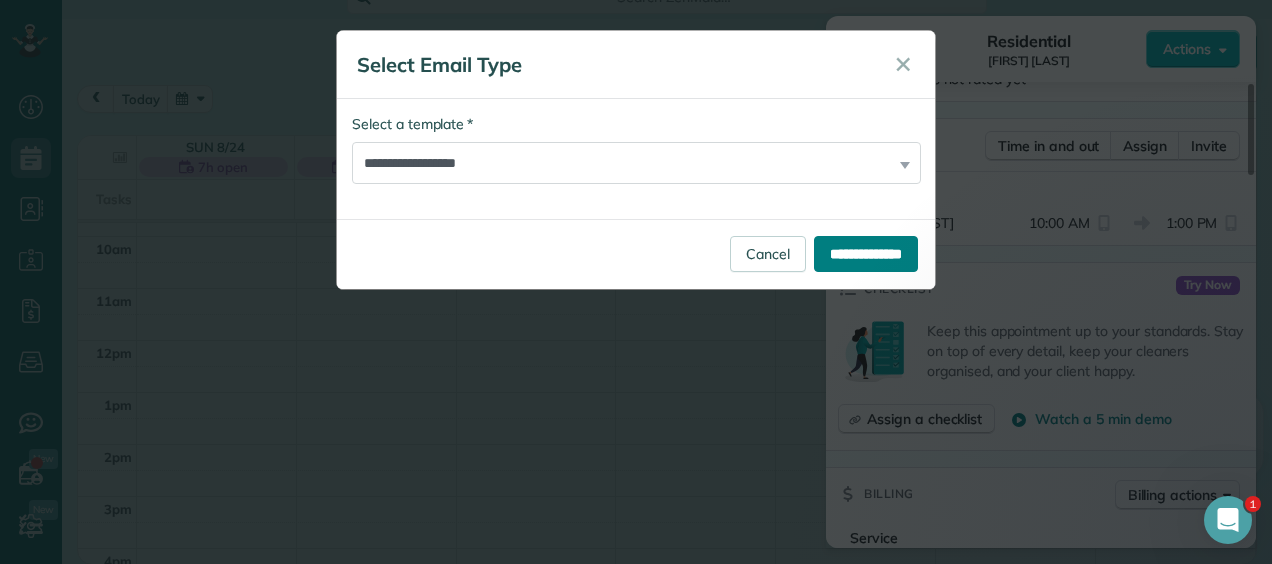 click on "**********" at bounding box center [866, 254] 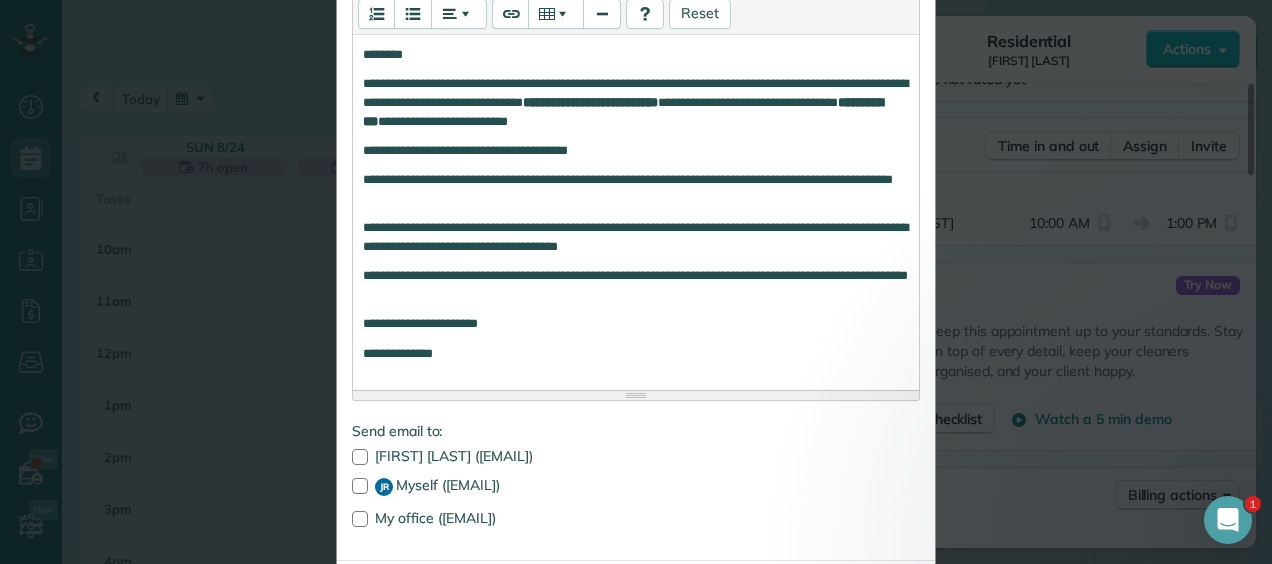 scroll, scrollTop: 460, scrollLeft: 0, axis: vertical 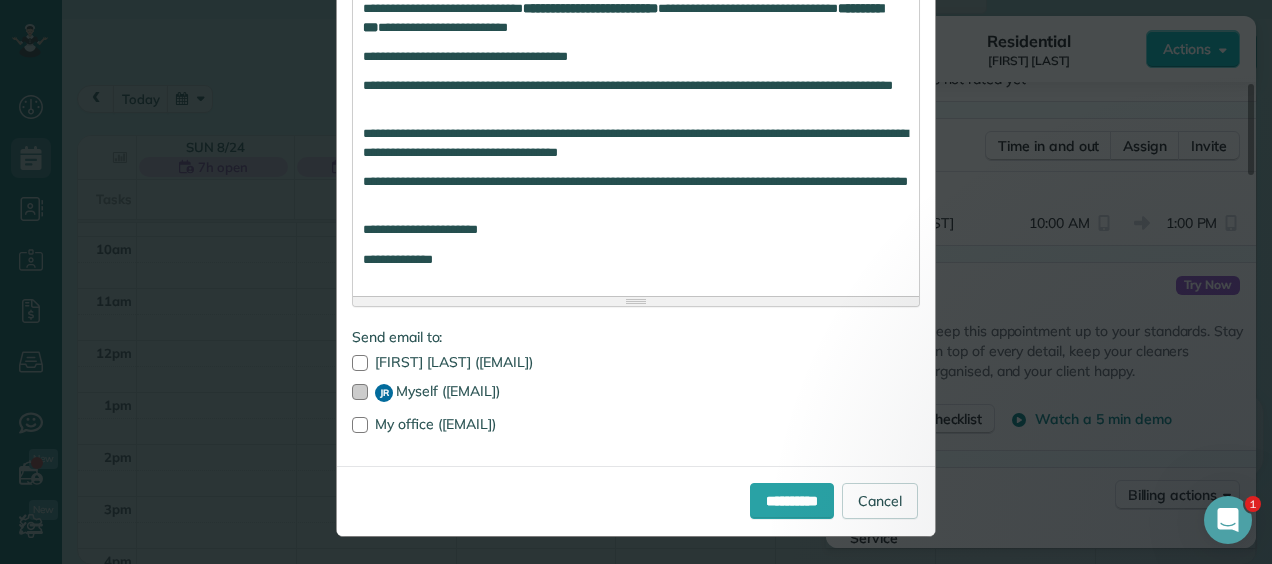 click at bounding box center (360, 392) 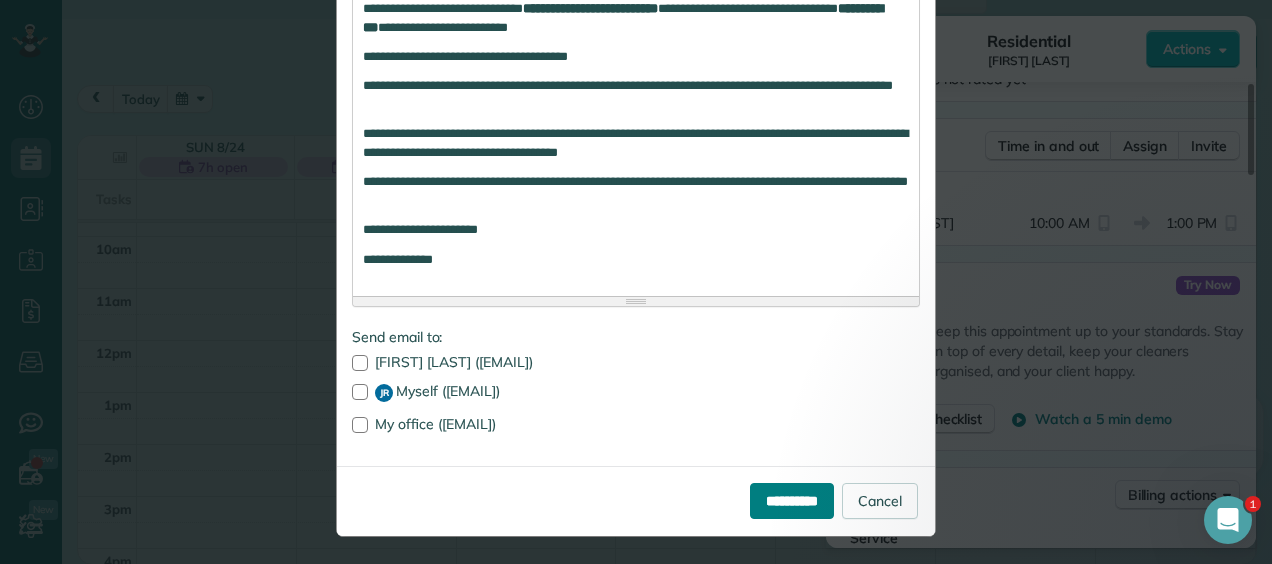 click on "**********" at bounding box center (792, 501) 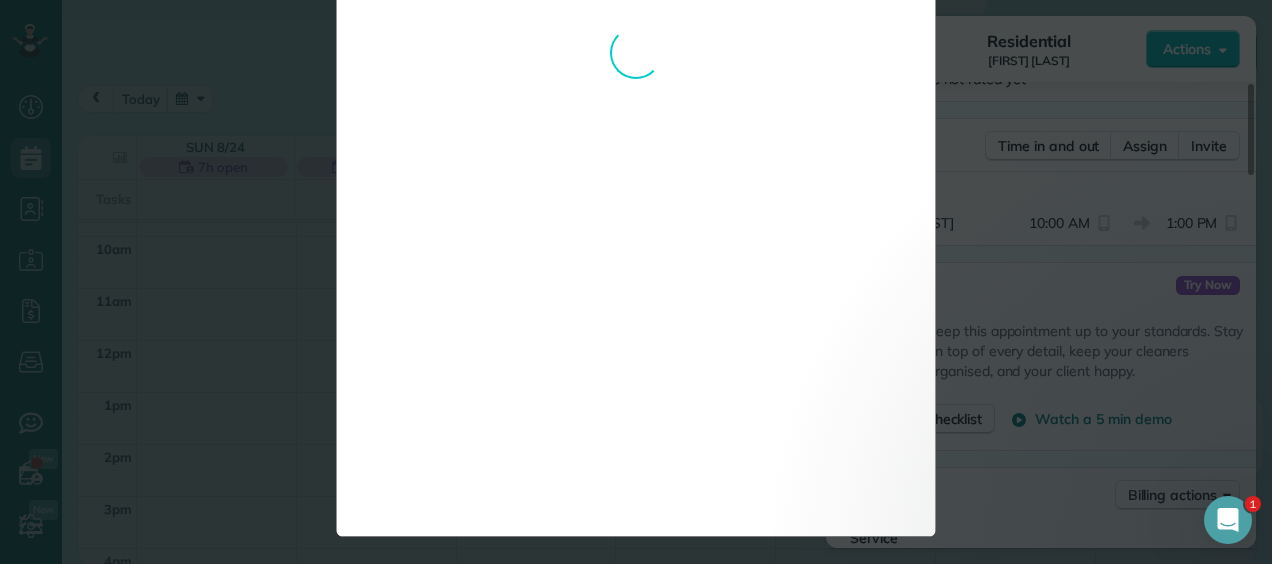 scroll, scrollTop: 0, scrollLeft: 0, axis: both 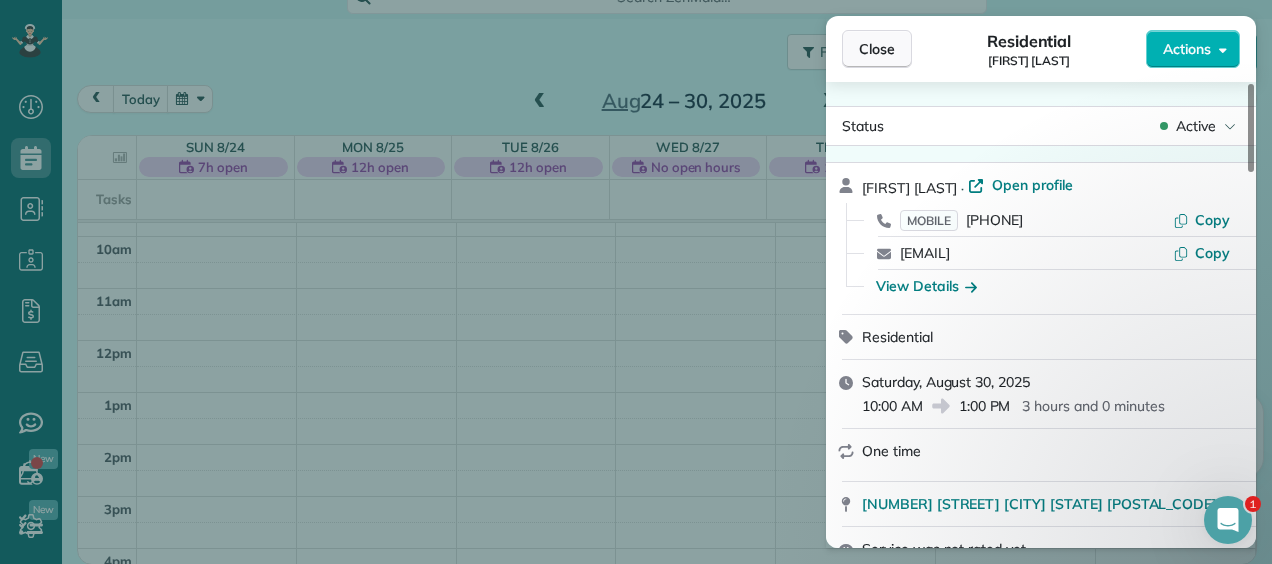 click on "Close" at bounding box center [877, 49] 